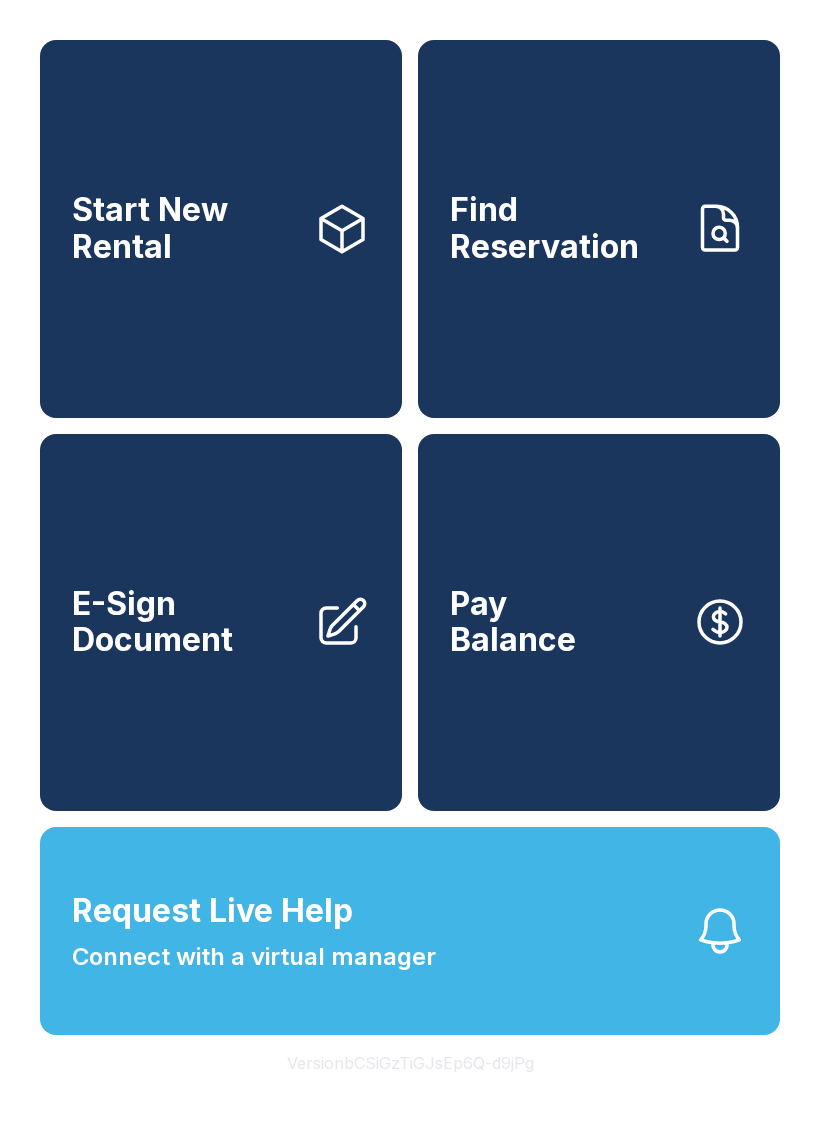 scroll, scrollTop: 0, scrollLeft: 0, axis: both 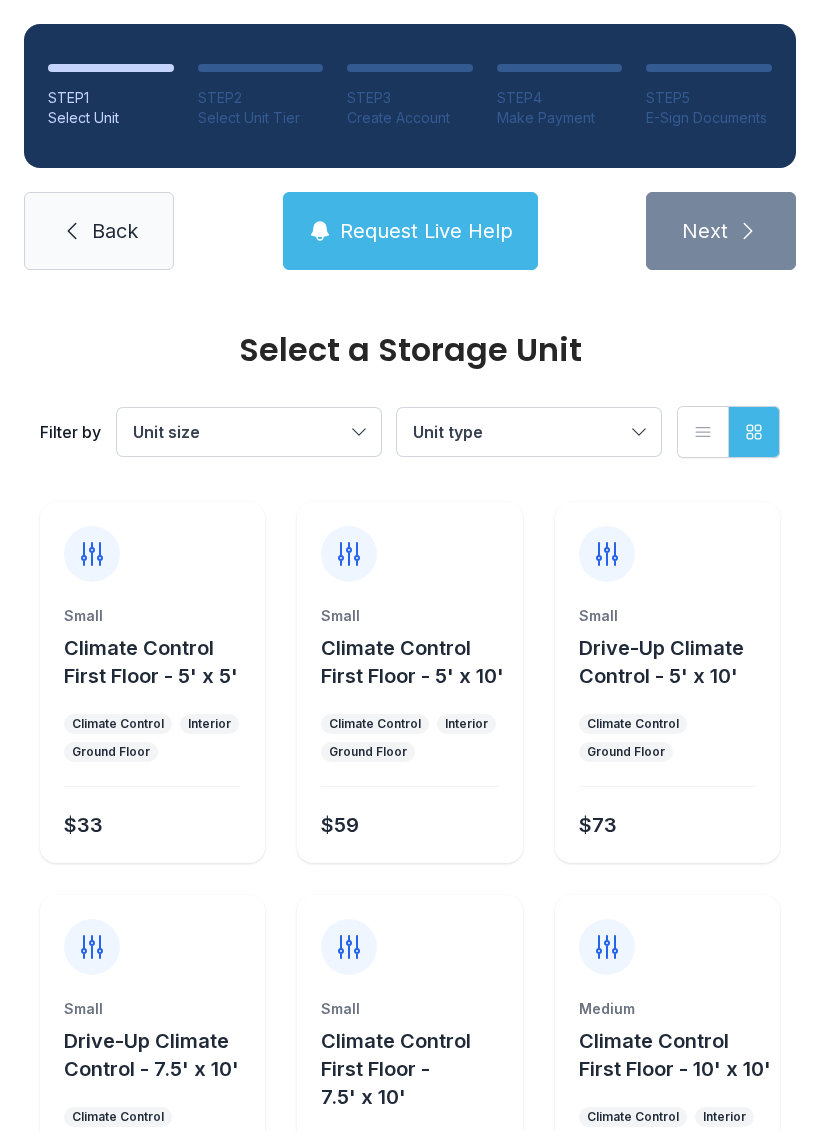 click on "Unit size" at bounding box center (249, 432) 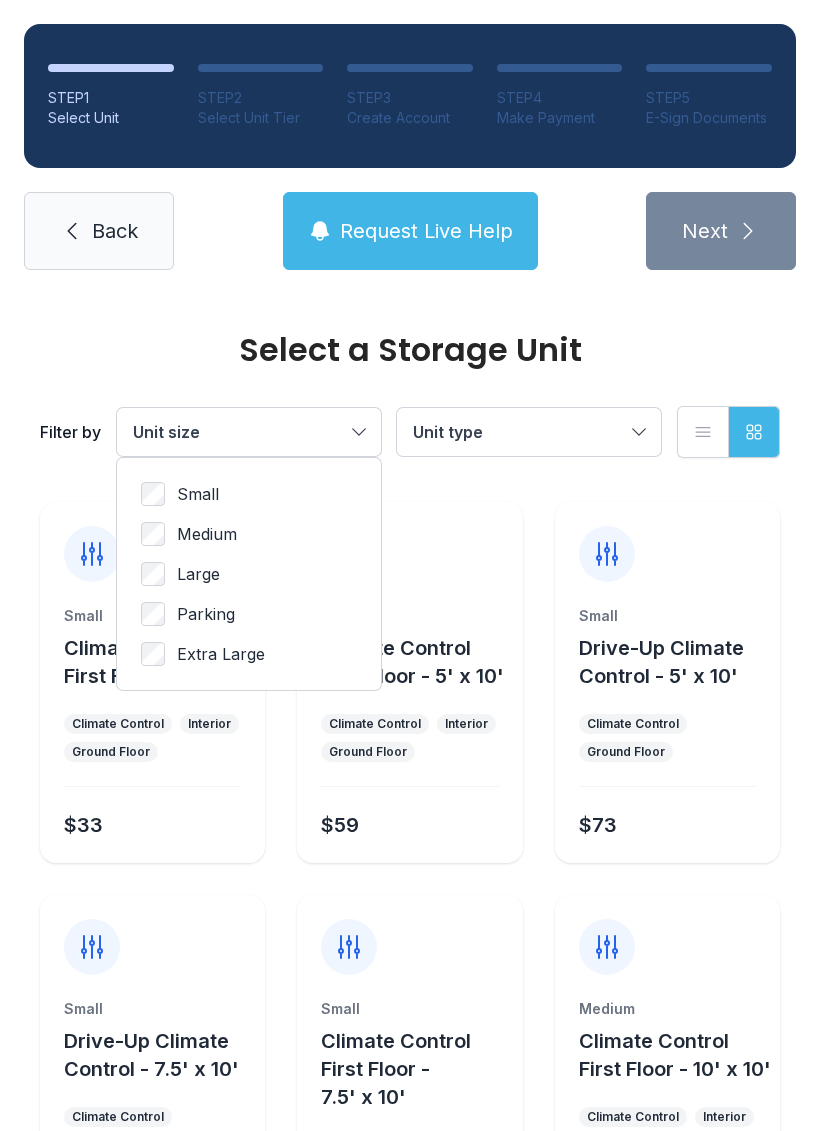 click on "Small Medium Large Parking Extra Large" at bounding box center (249, 574) 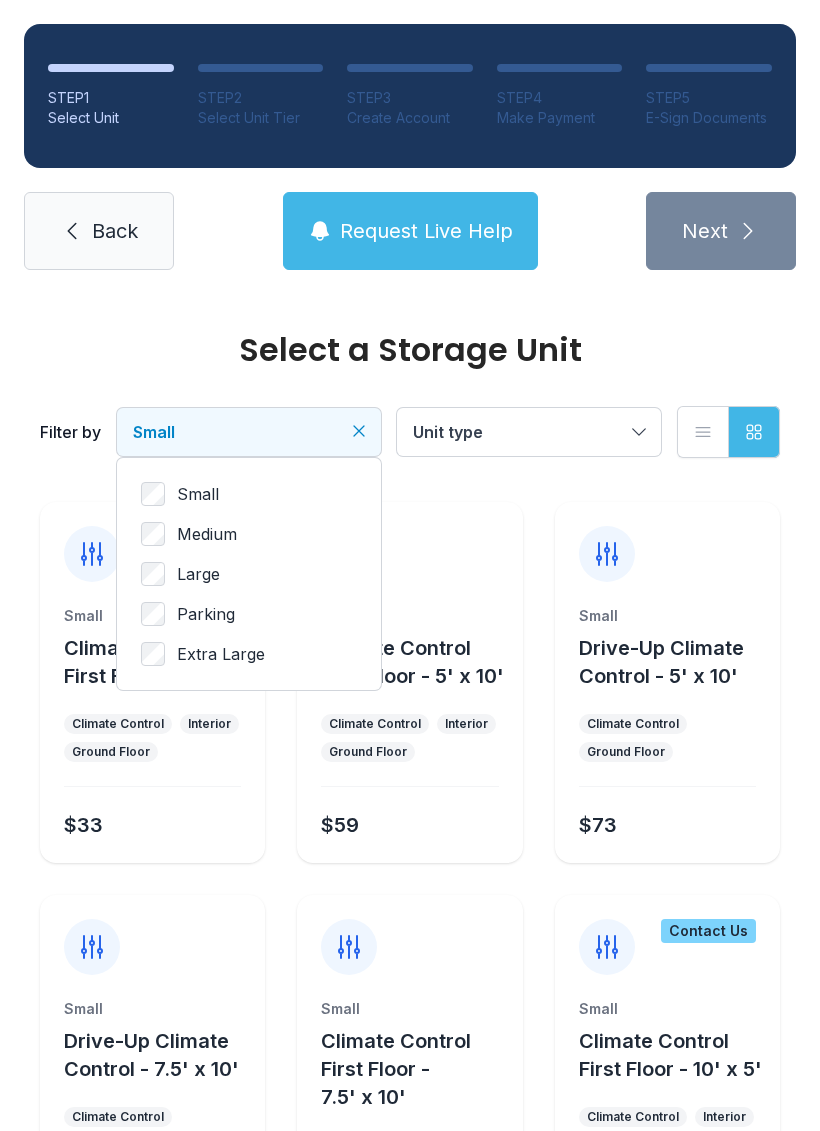 click on "Unit type" at bounding box center (529, 432) 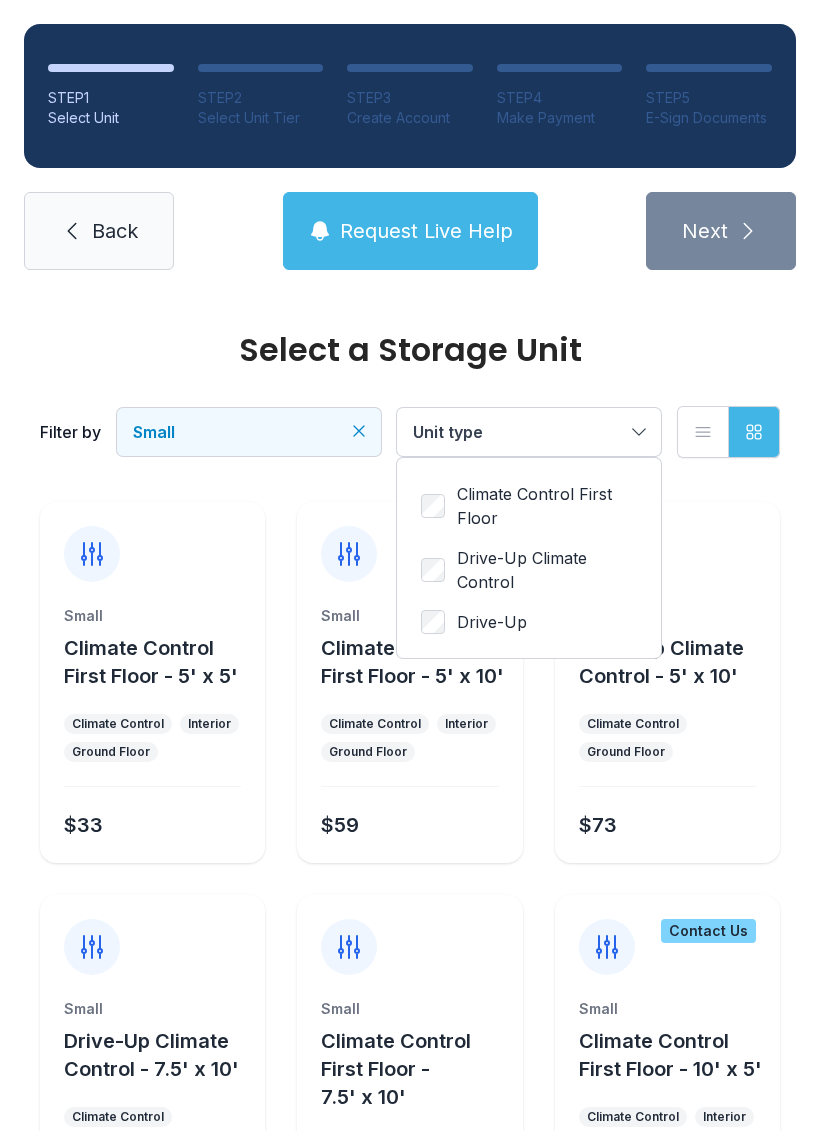 click on "Climate Control First Floor" at bounding box center (529, 506) 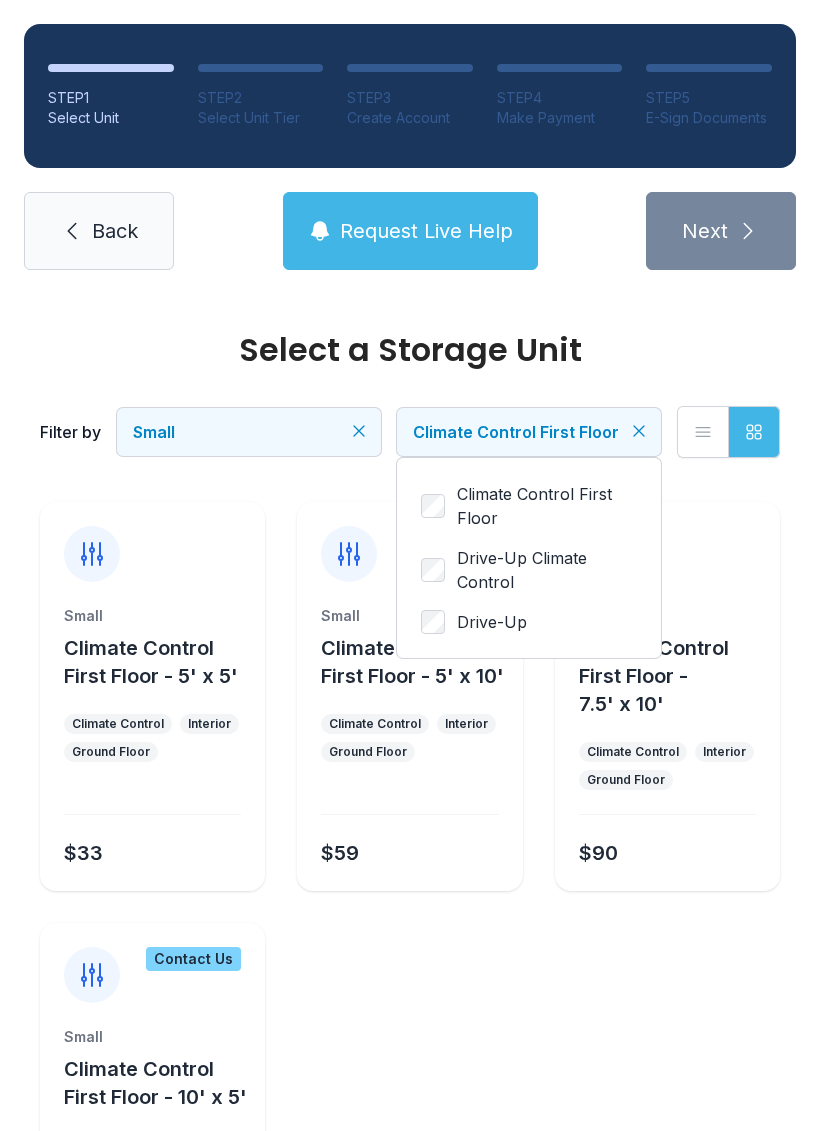 scroll, scrollTop: -26, scrollLeft: 0, axis: vertical 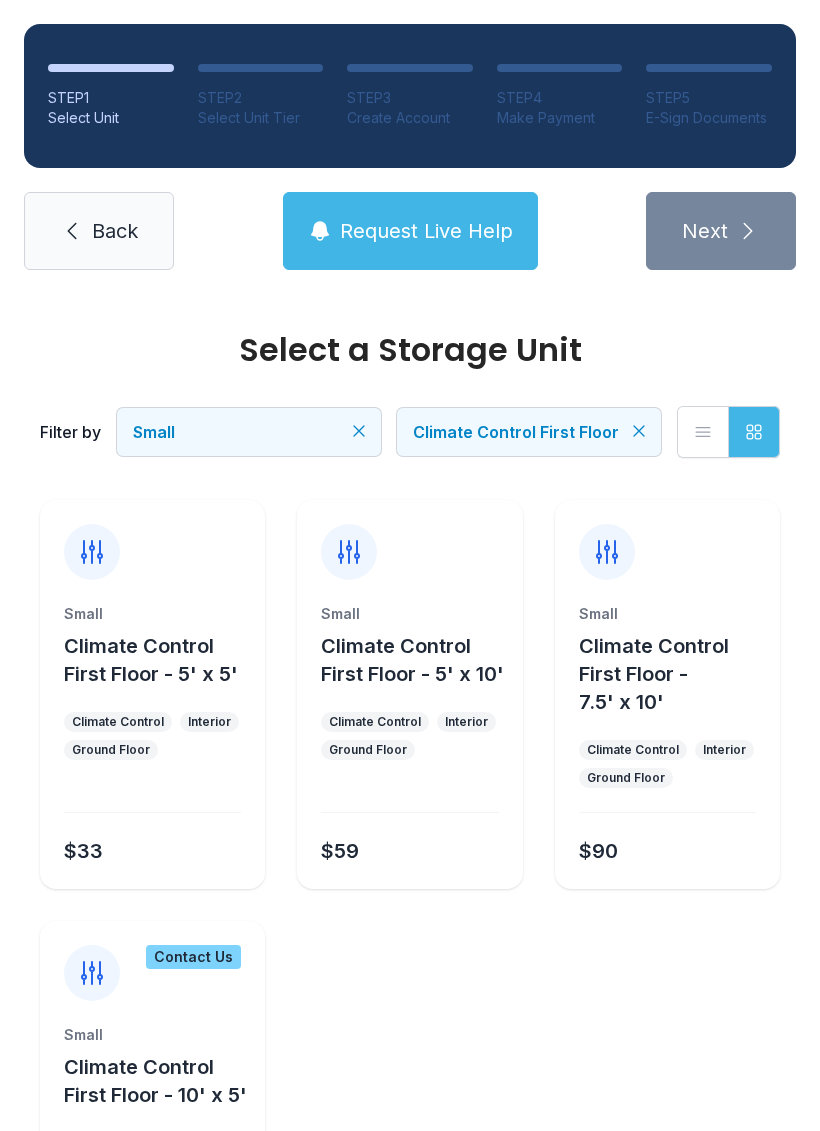 click on "Climate Control First Floor - 5' x 5'" at bounding box center (151, 660) 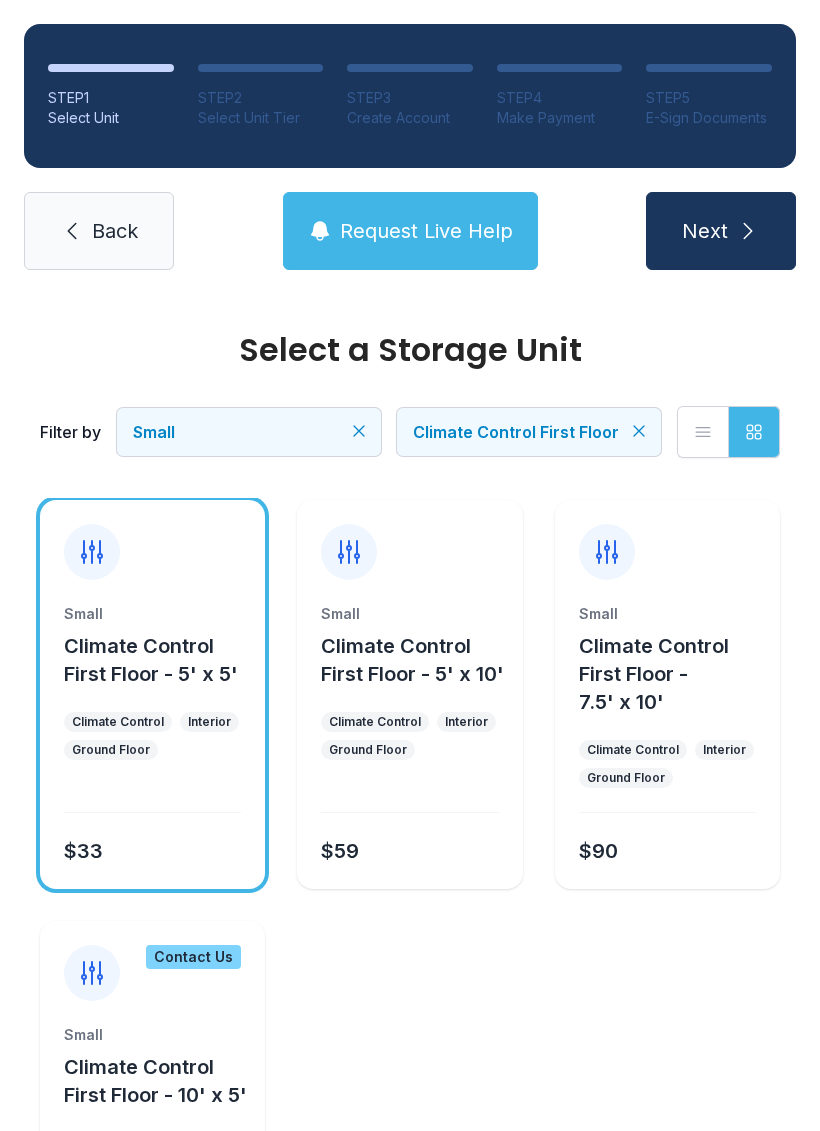 click at bounding box center [748, 231] 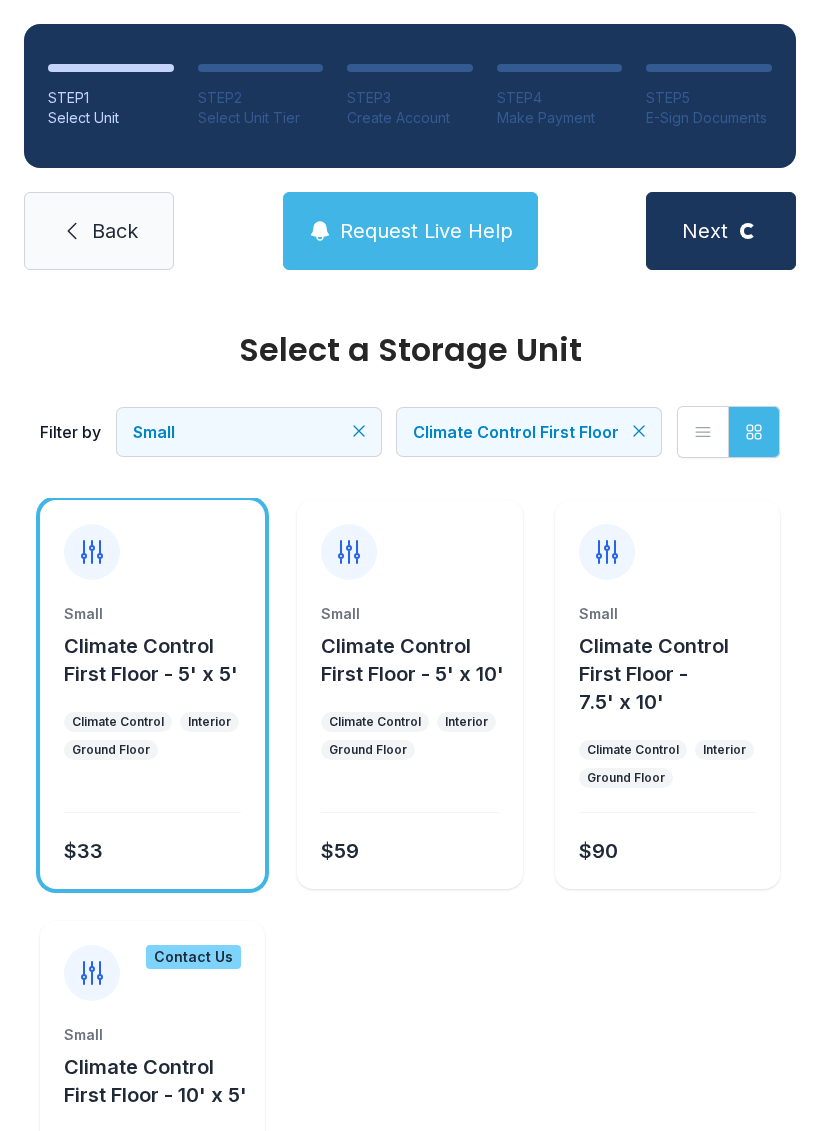 scroll, scrollTop: 0, scrollLeft: 0, axis: both 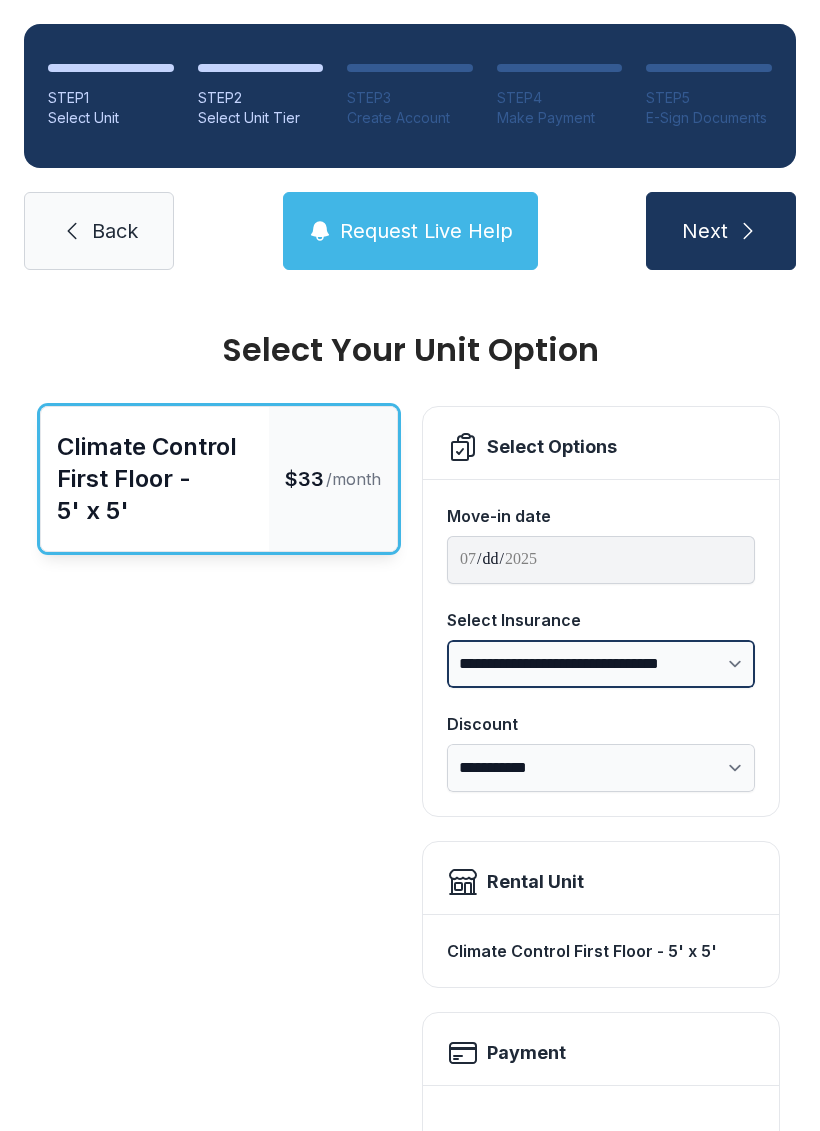 click on "**********" at bounding box center (601, 664) 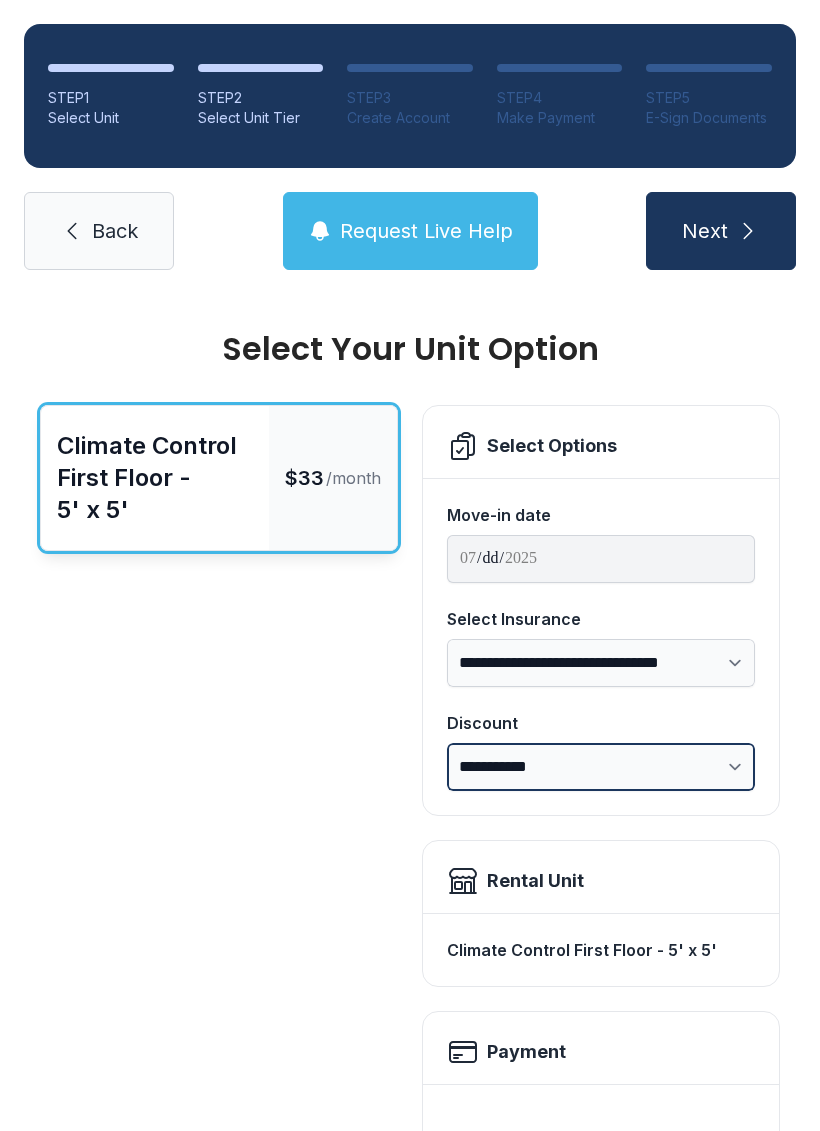 click on "**********" at bounding box center (601, 767) 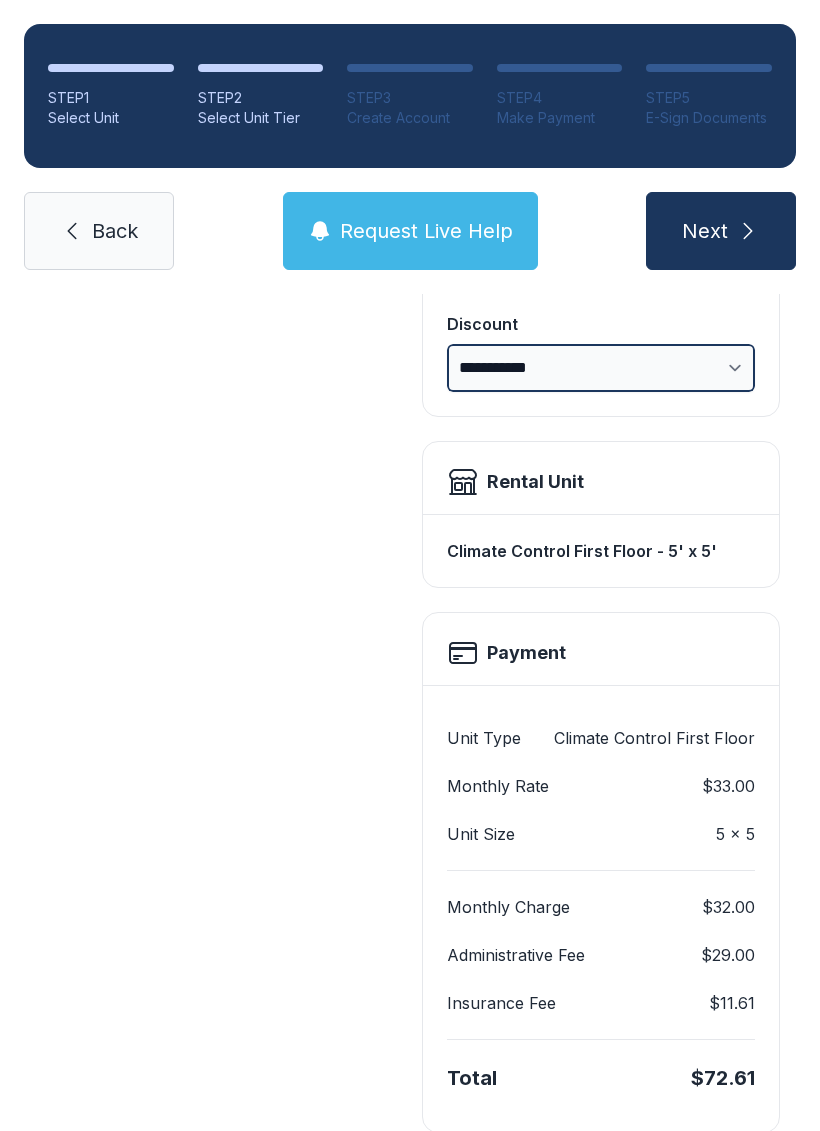 scroll, scrollTop: 415, scrollLeft: 0, axis: vertical 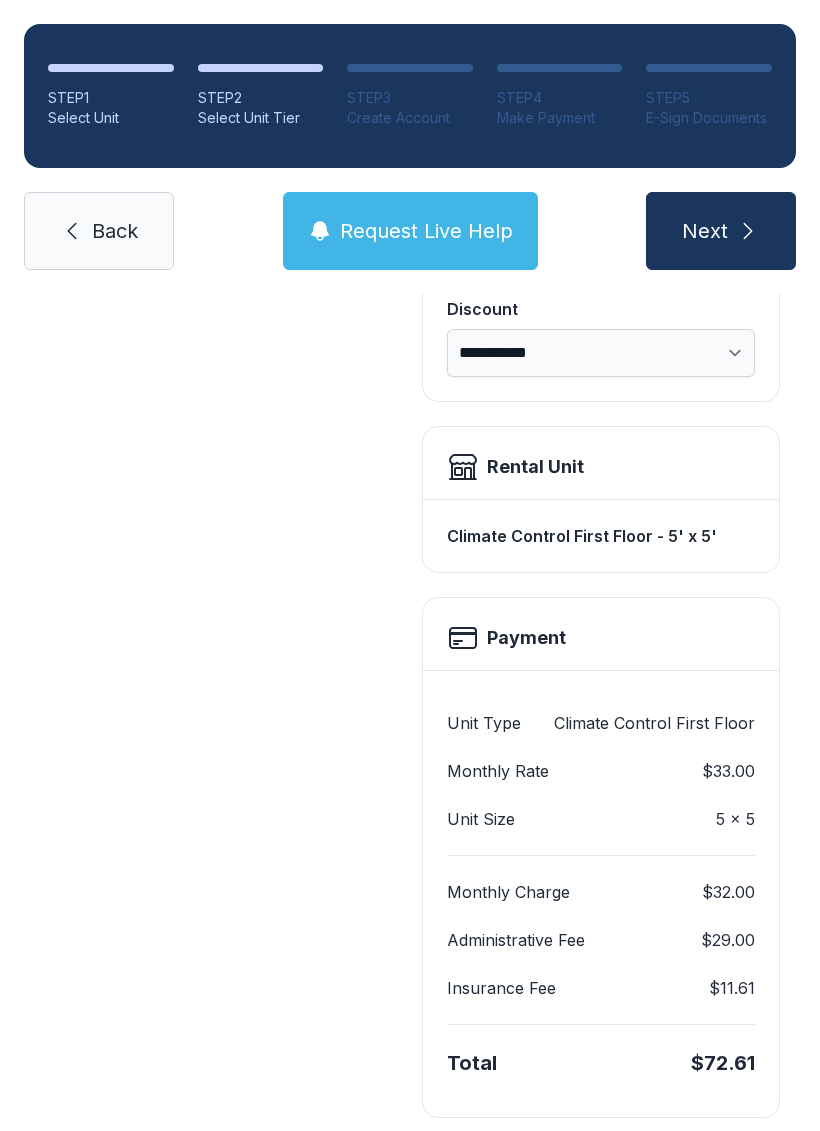 click on "Rental Unit" at bounding box center (601, 32) 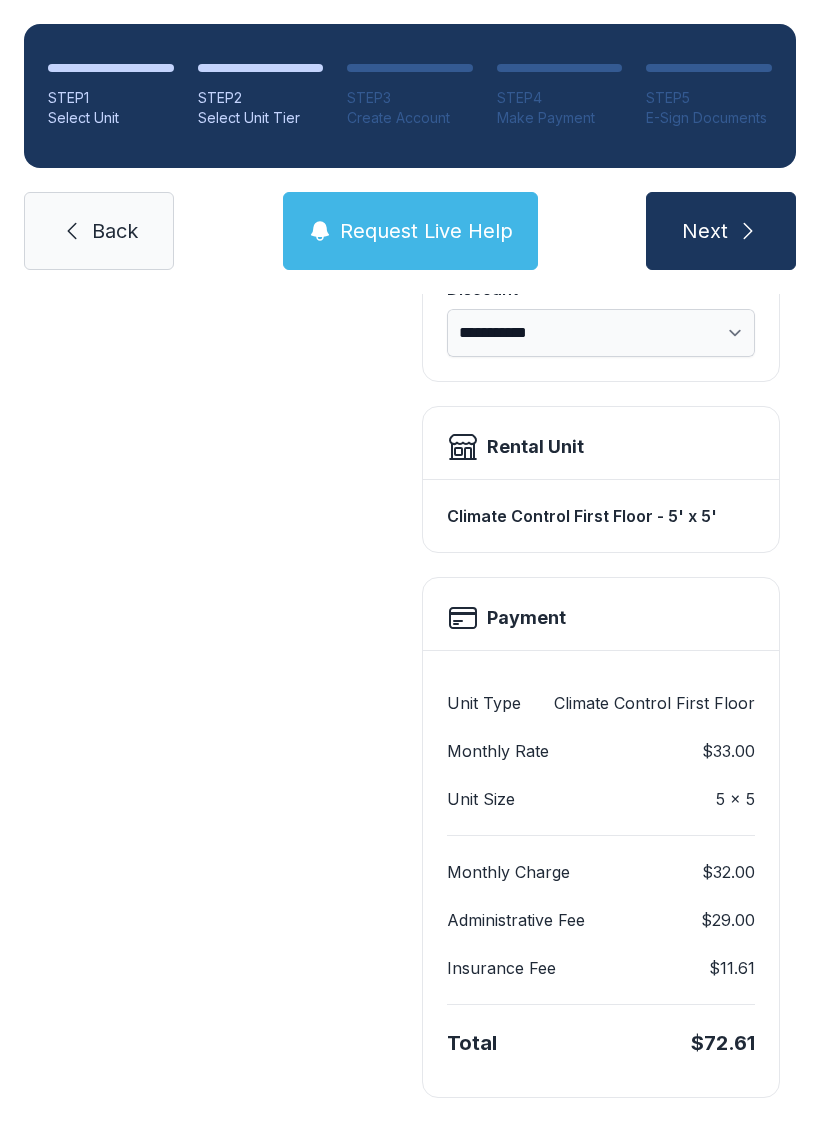 scroll, scrollTop: 433, scrollLeft: 0, axis: vertical 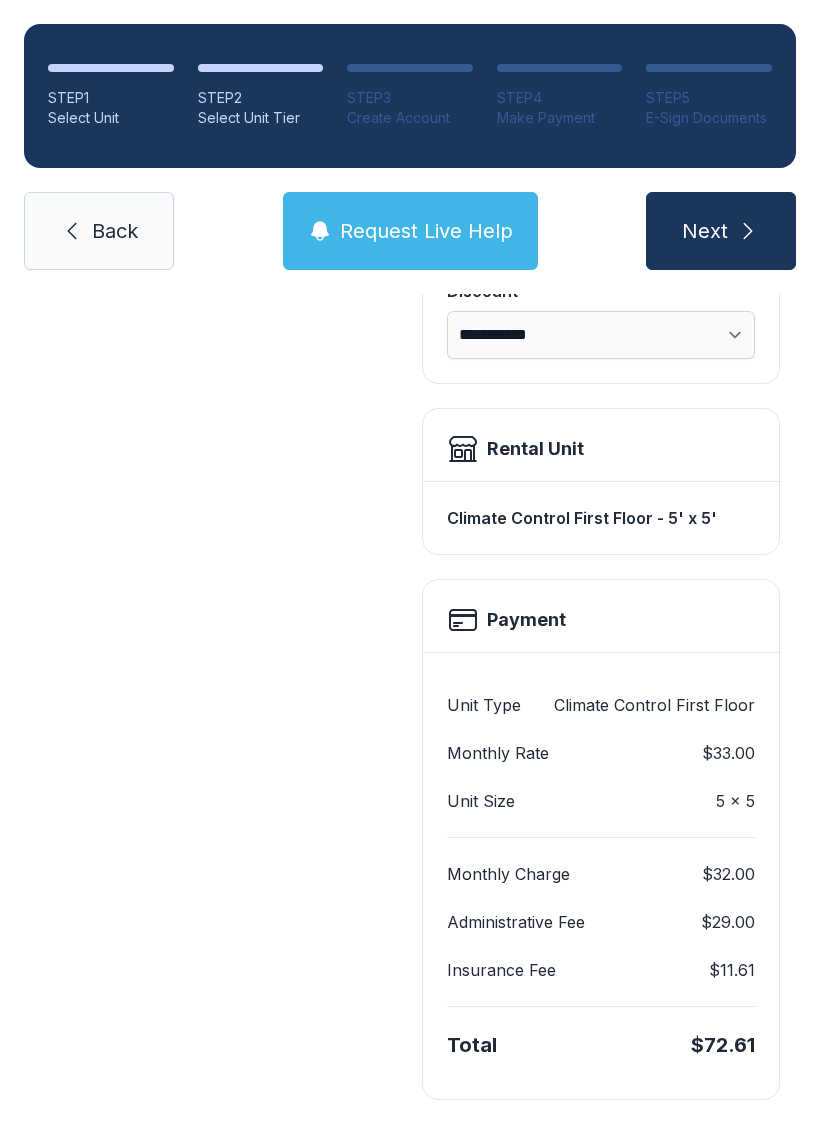 click on "Next" at bounding box center [721, 231] 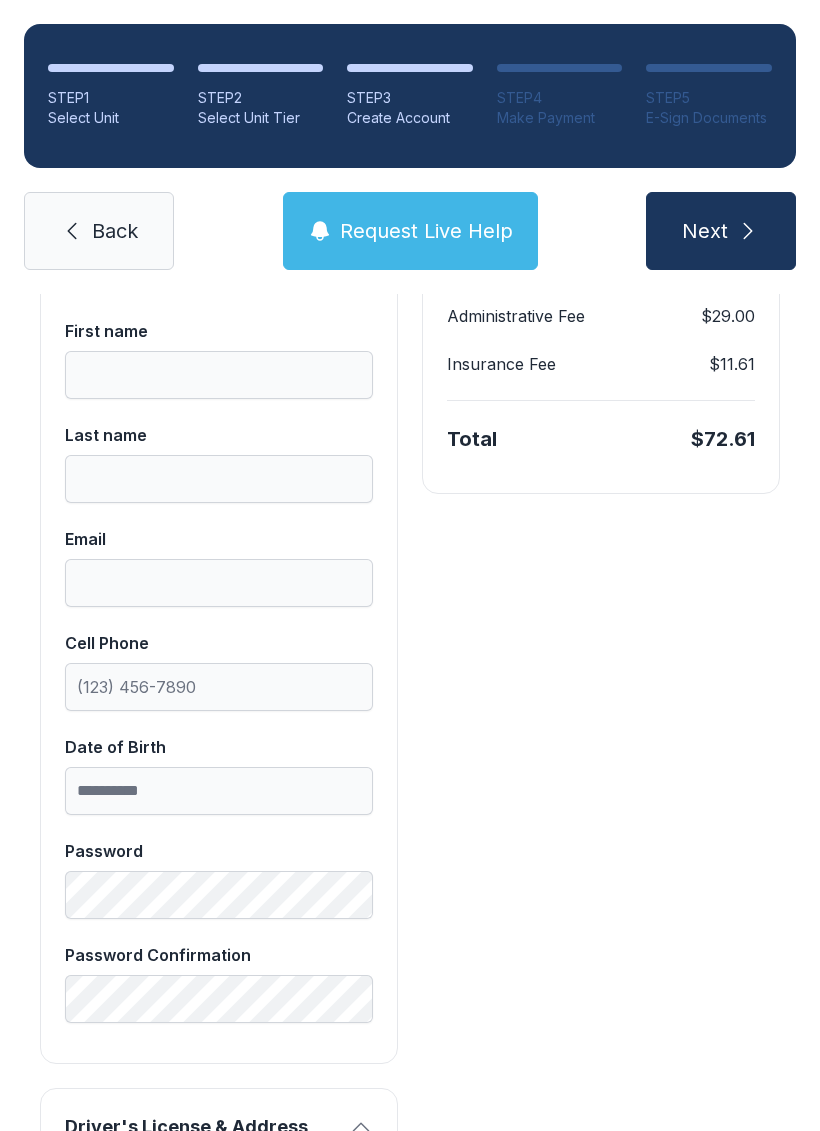 scroll, scrollTop: 0, scrollLeft: 0, axis: both 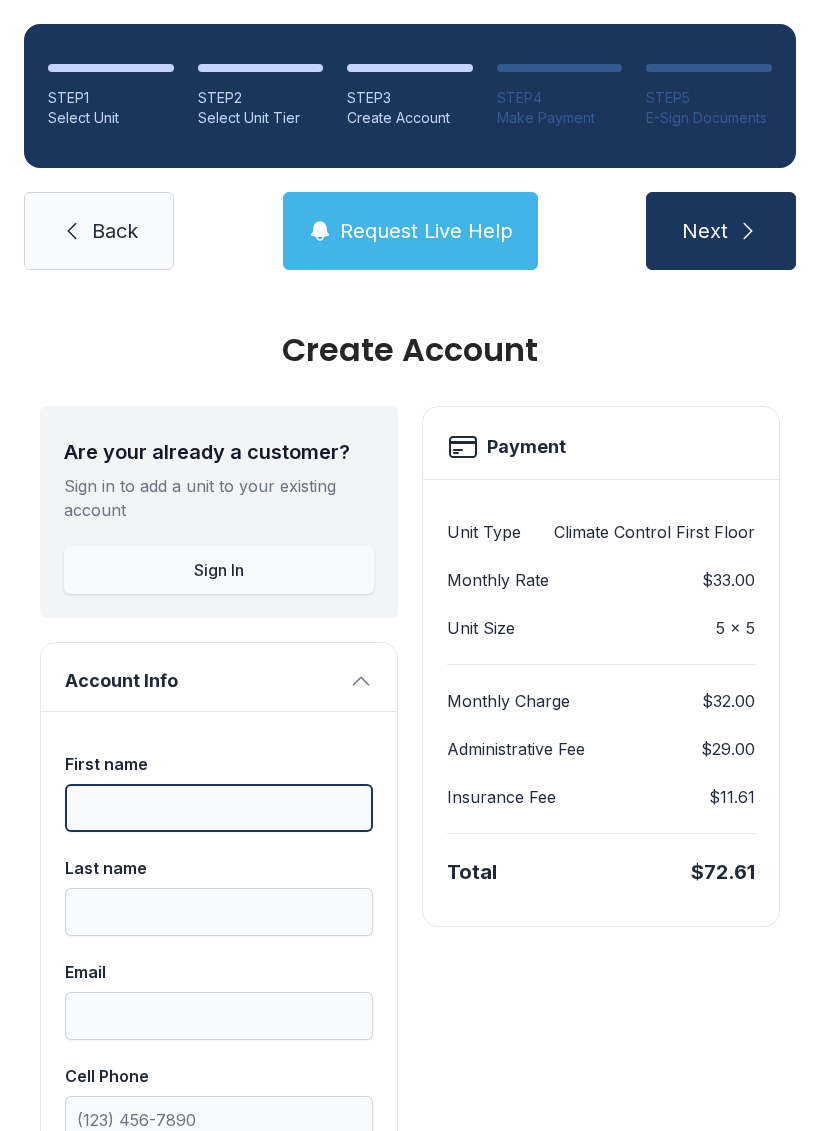click on "First name" at bounding box center (219, 808) 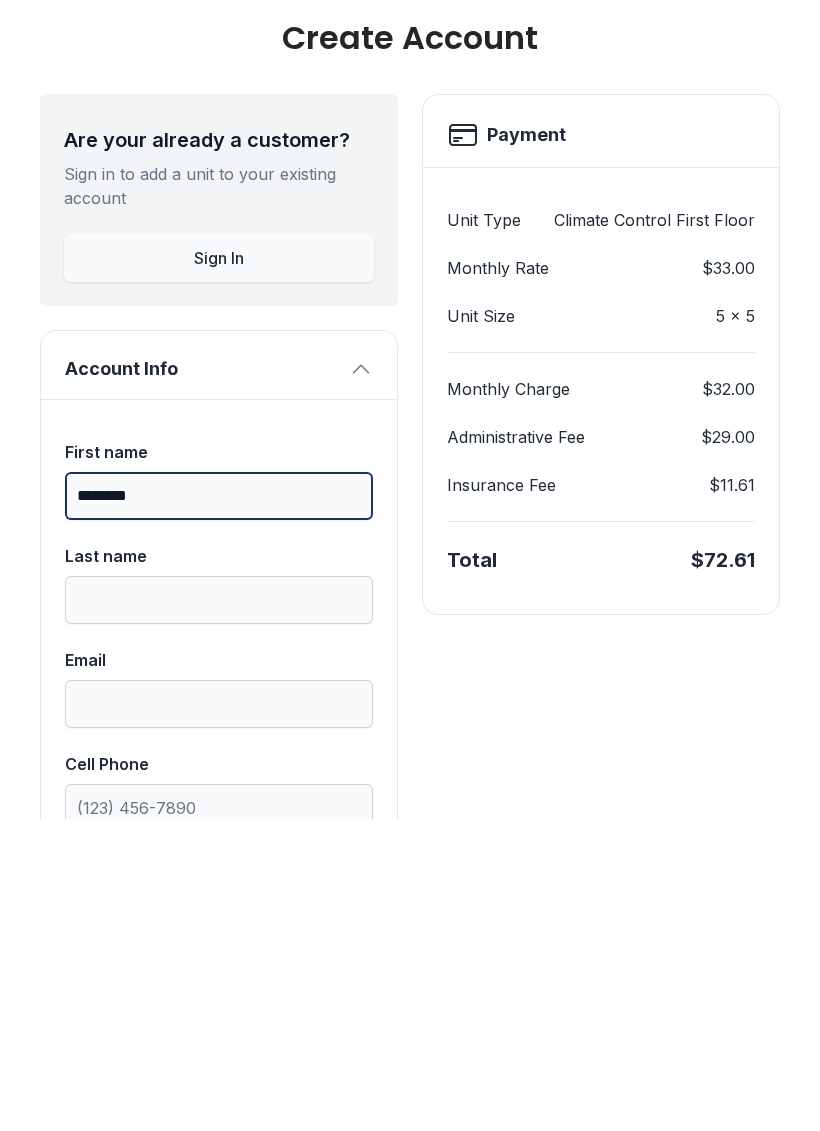 type on "********" 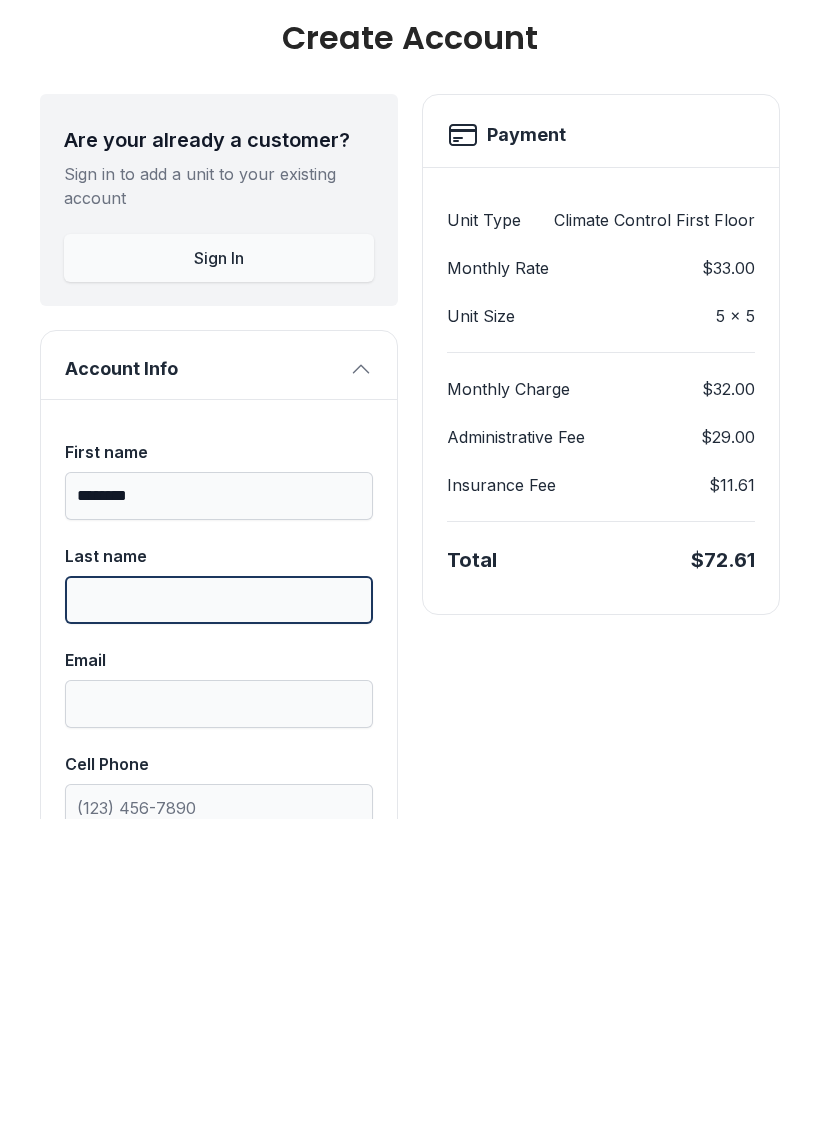 click on "Last name" at bounding box center [219, 912] 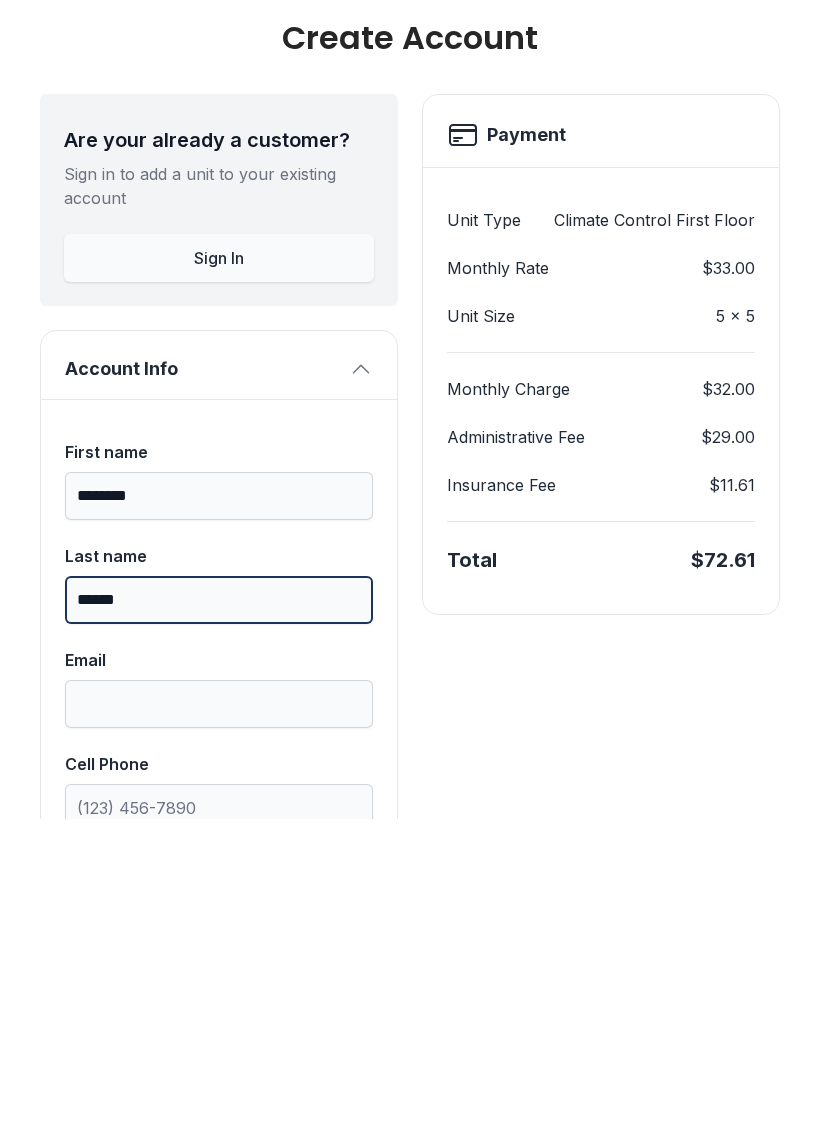 type on "******" 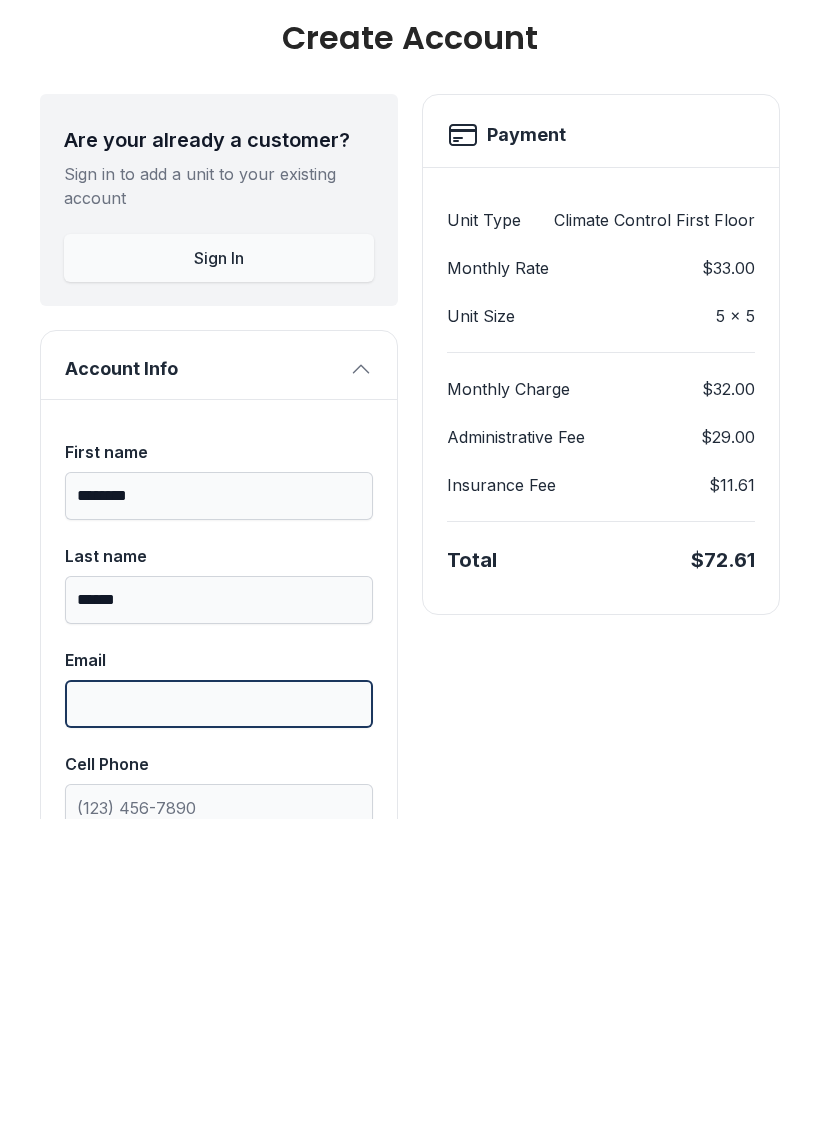 click on "Email" at bounding box center (219, 1016) 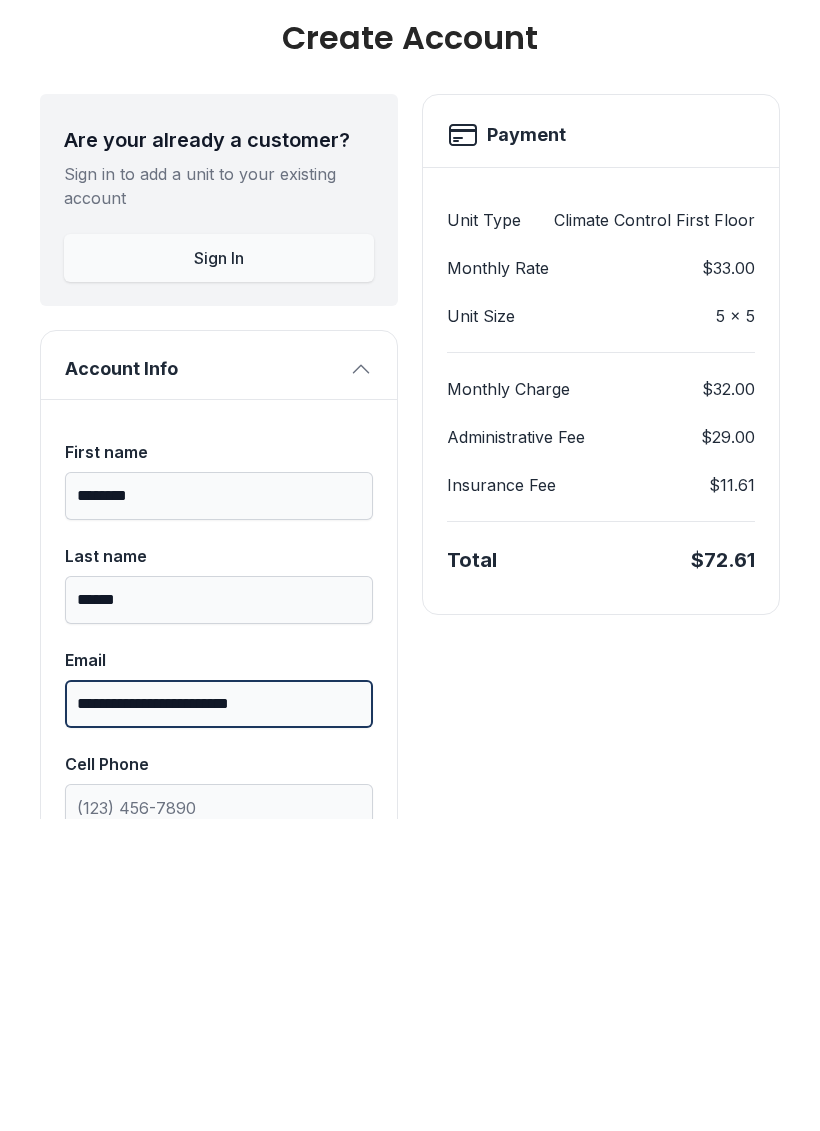 type on "**********" 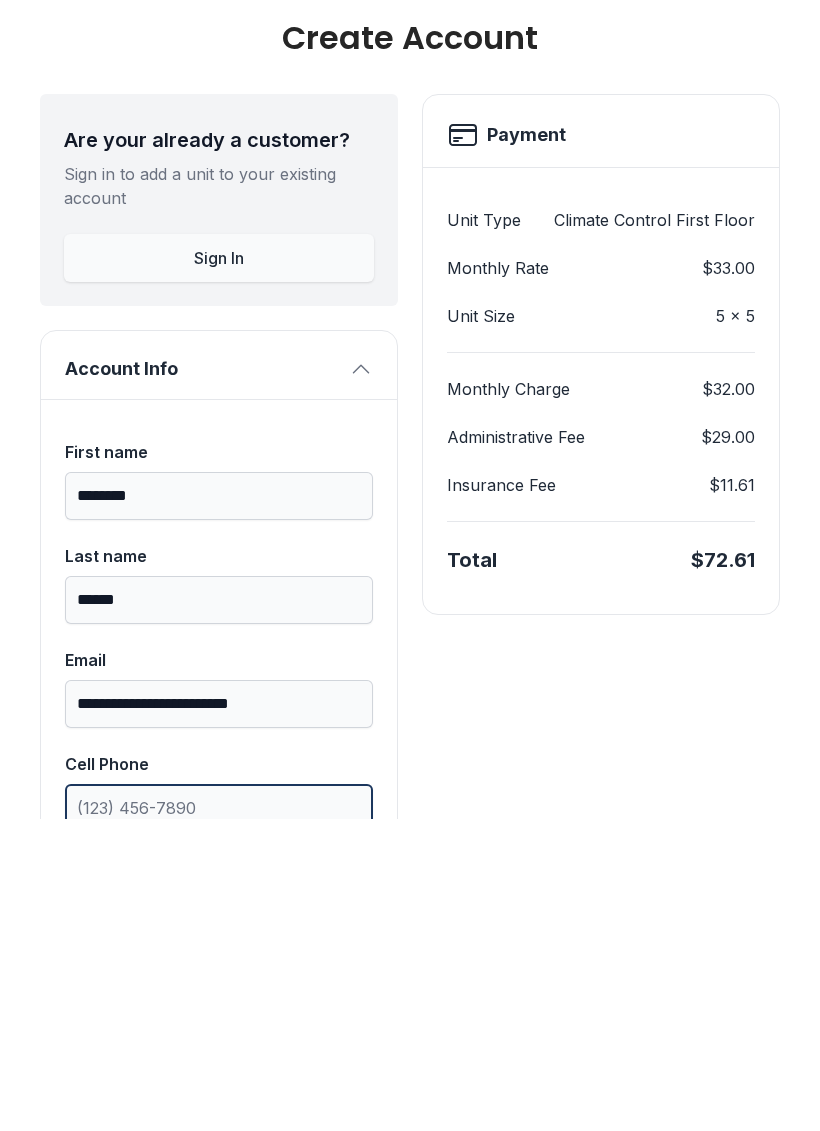 click on "Cell Phone" at bounding box center [219, 1120] 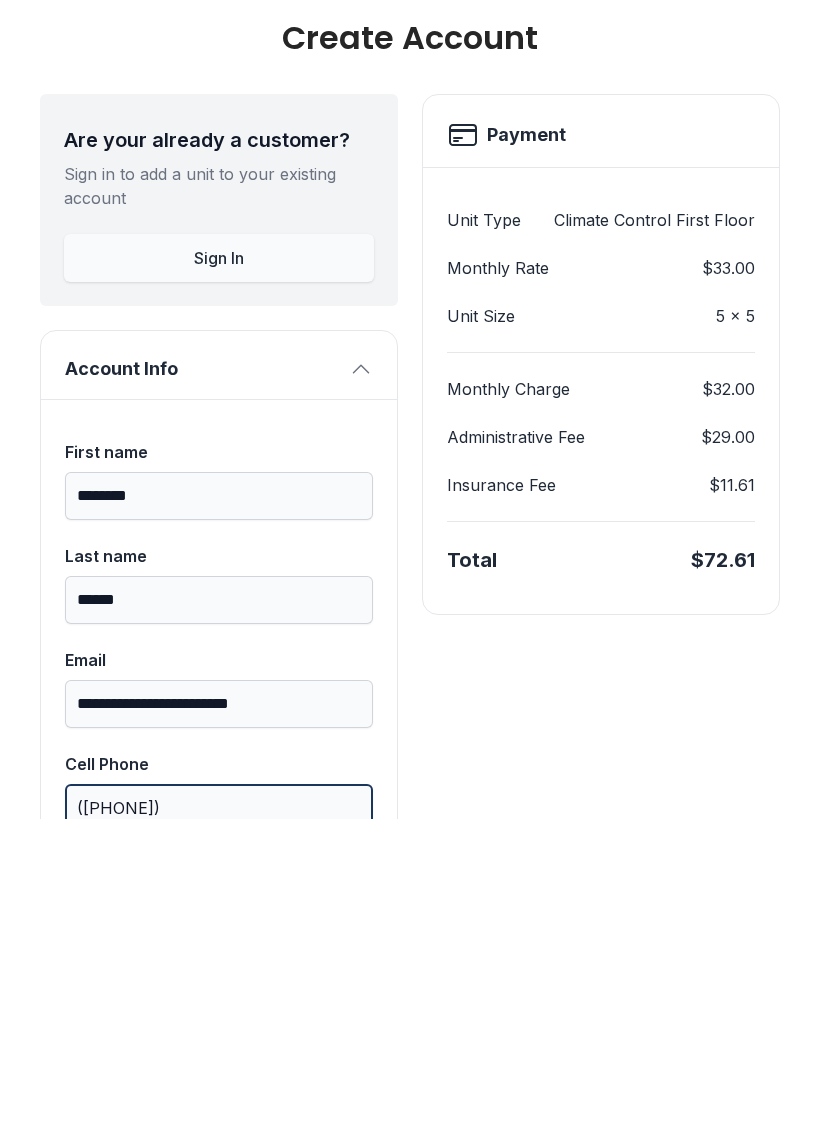 type on "([PHONE])" 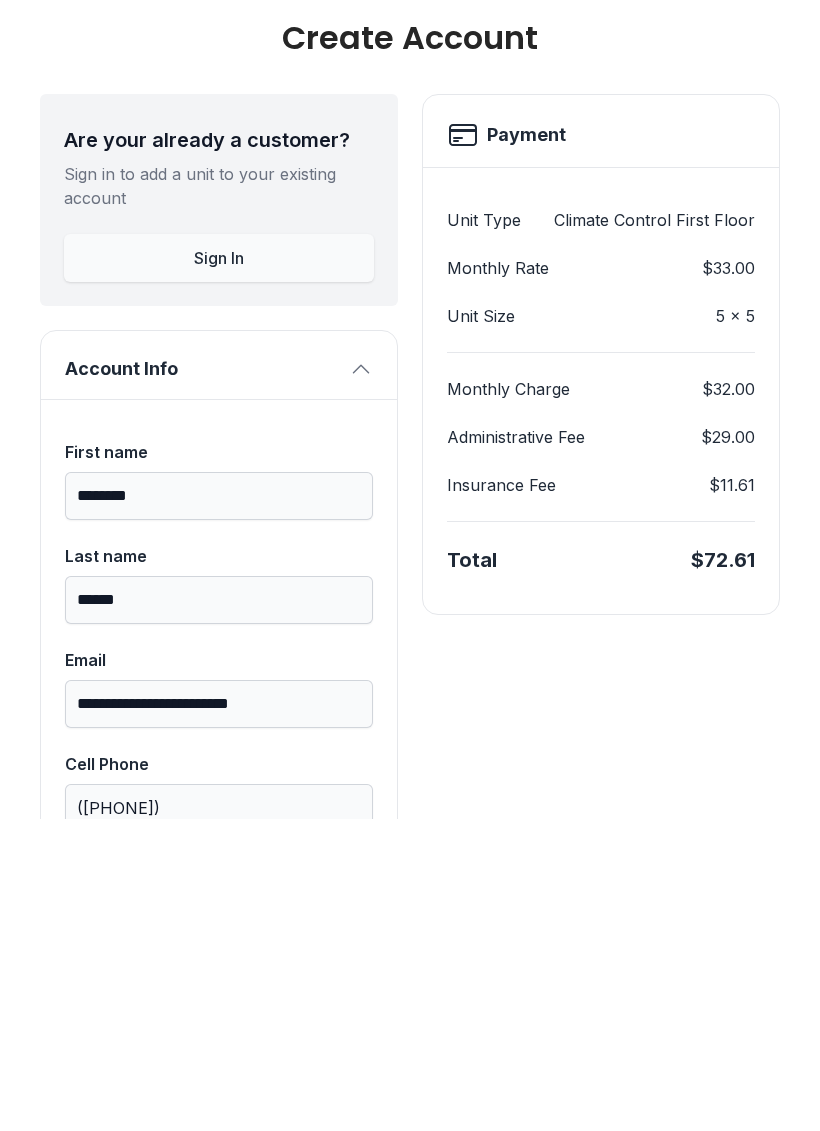 type on "*" 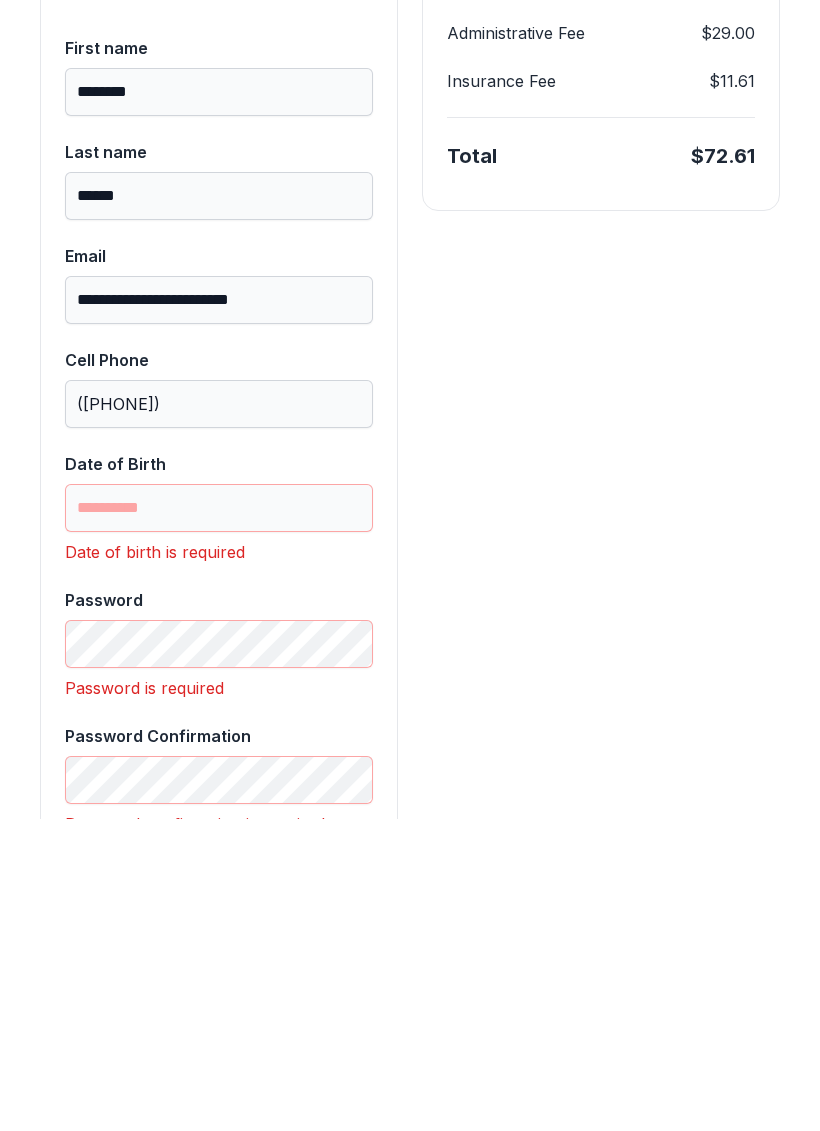 scroll, scrollTop: 405, scrollLeft: 0, axis: vertical 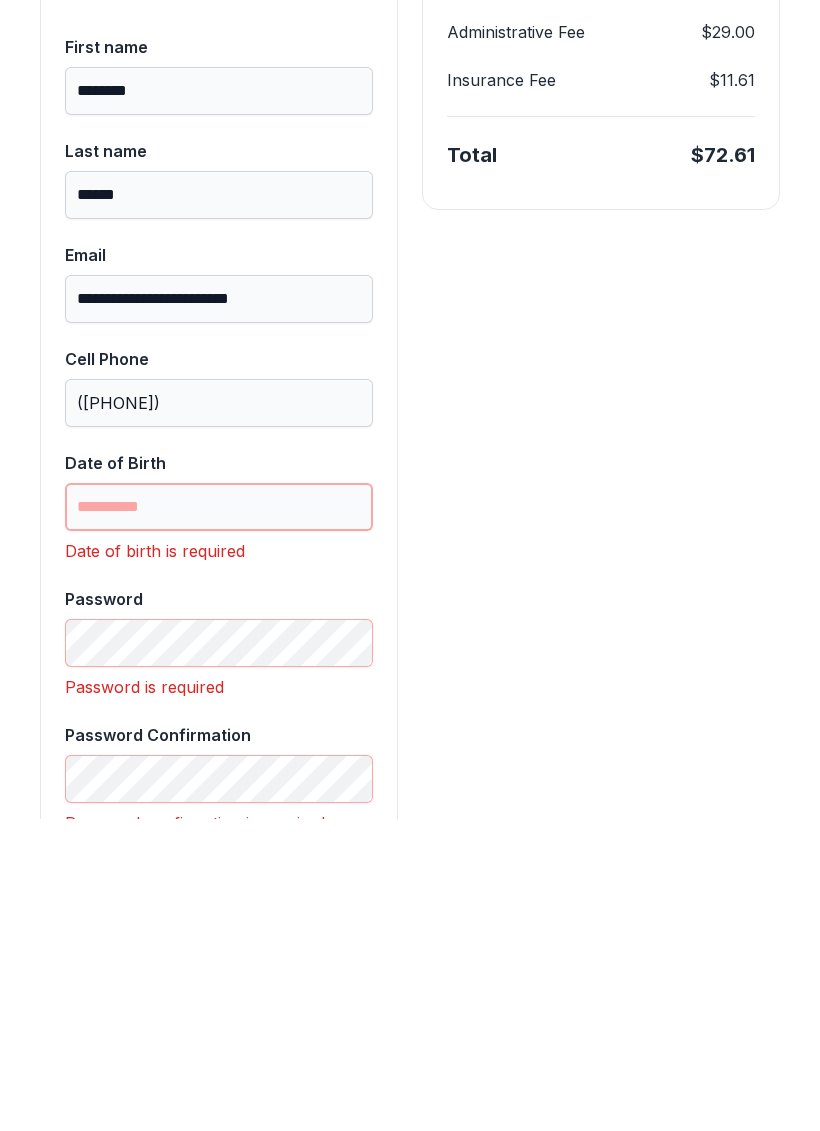 click on "Date of Birth" at bounding box center (219, 819) 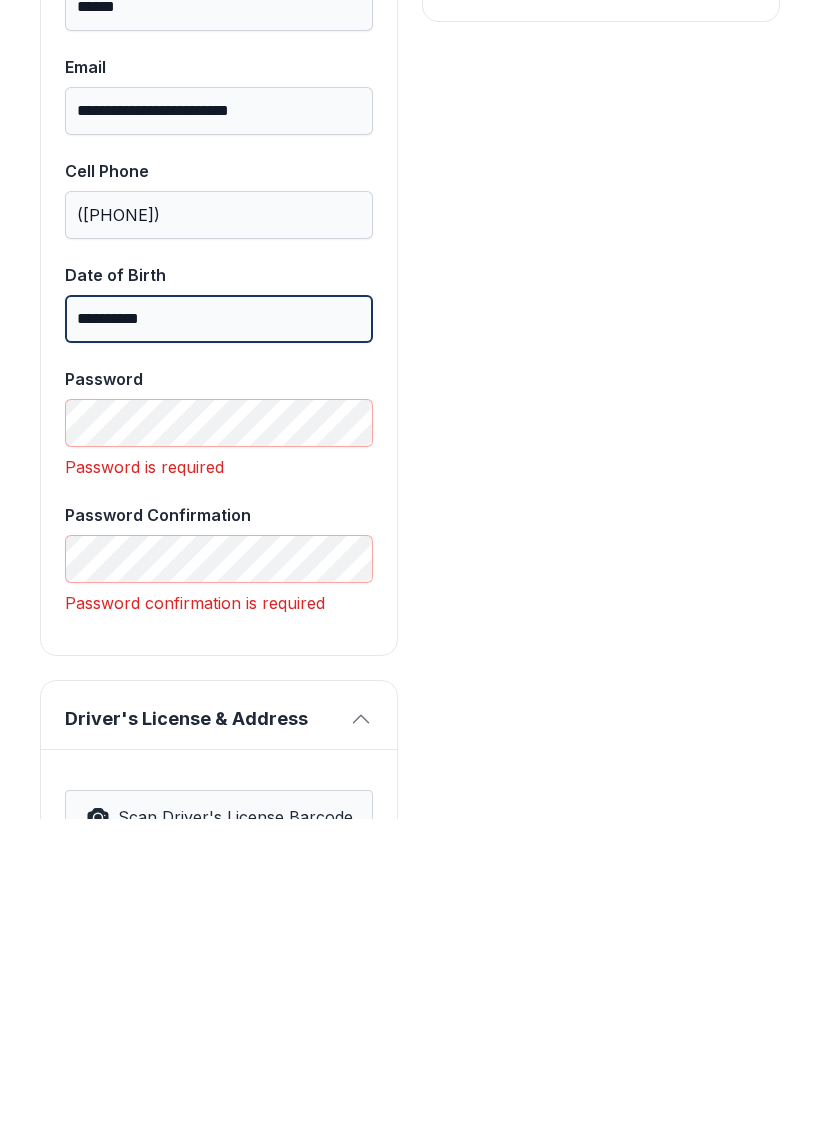 scroll, scrollTop: 591, scrollLeft: 0, axis: vertical 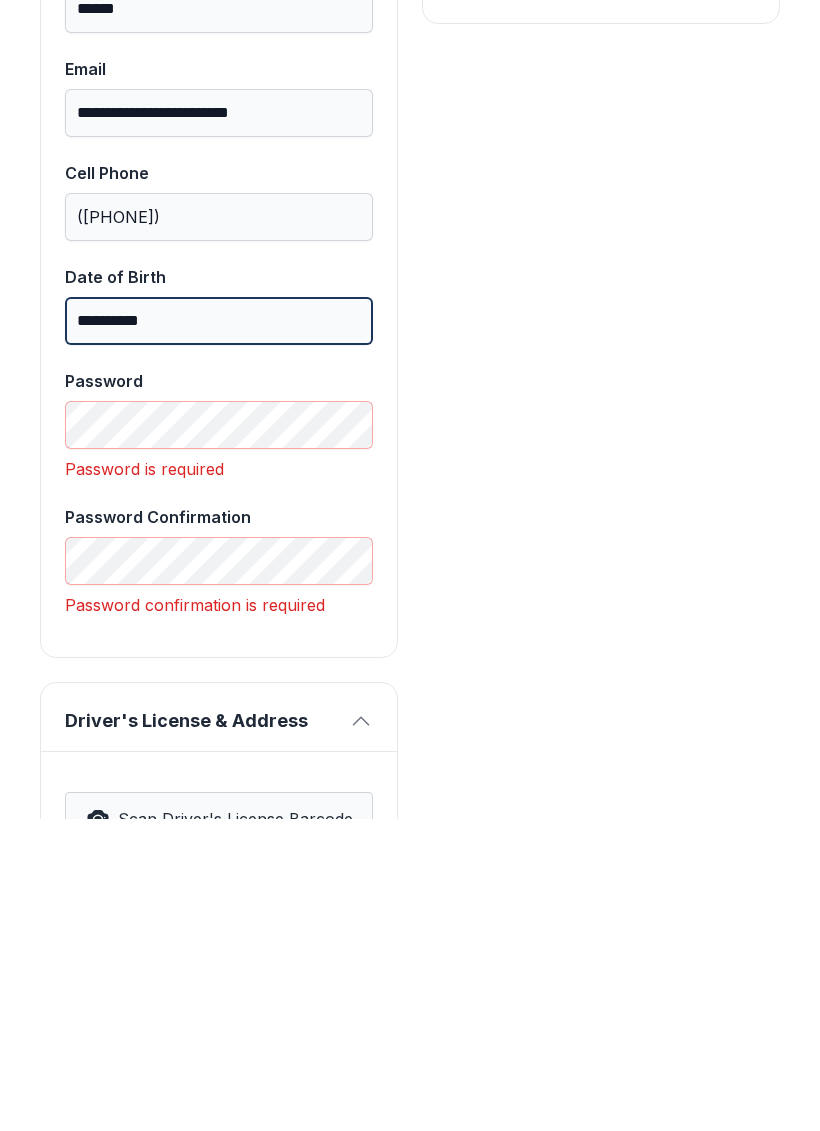 type on "**********" 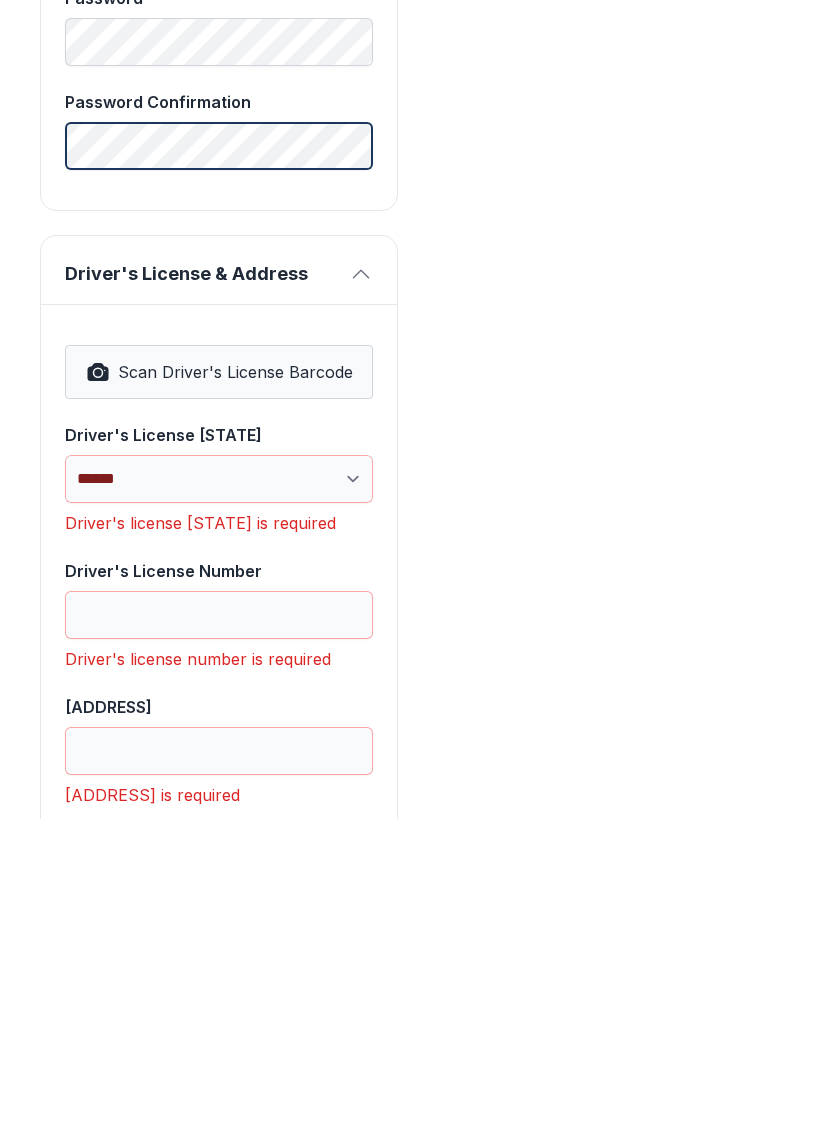 scroll, scrollTop: 977, scrollLeft: 0, axis: vertical 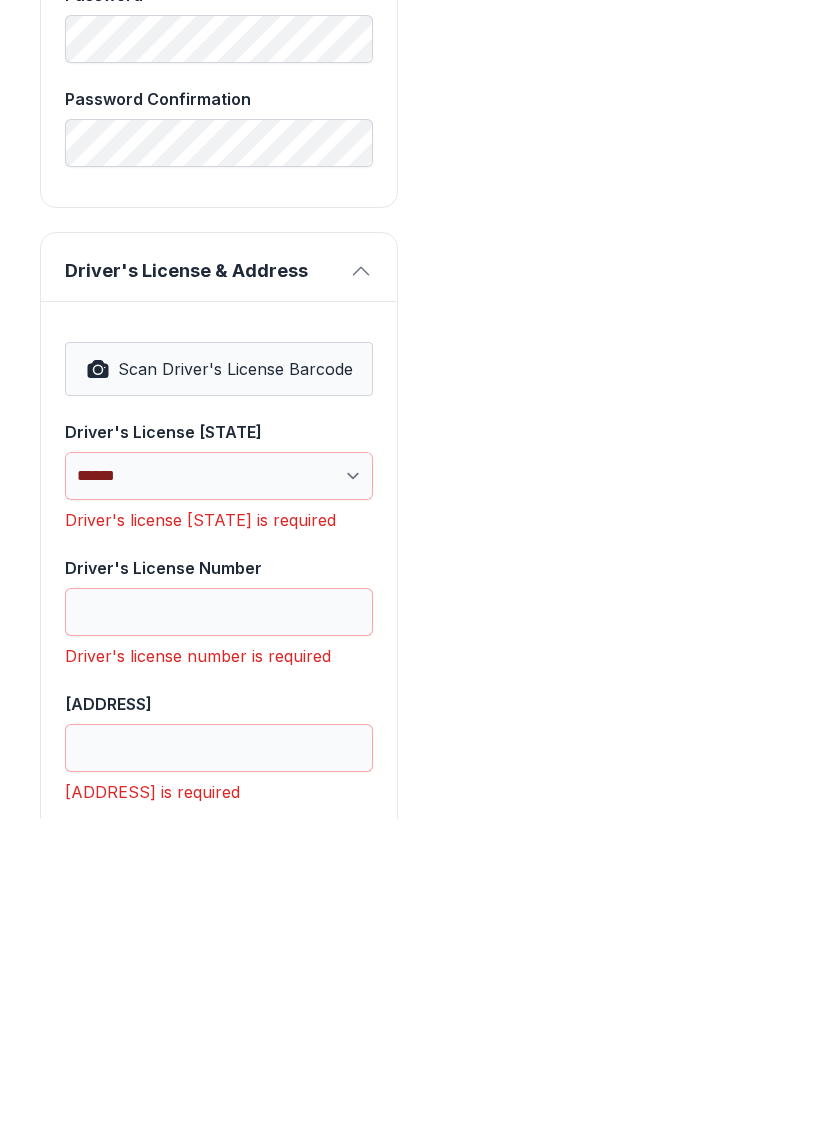 click on "Scan Driver's License Barcode" at bounding box center [235, 681] 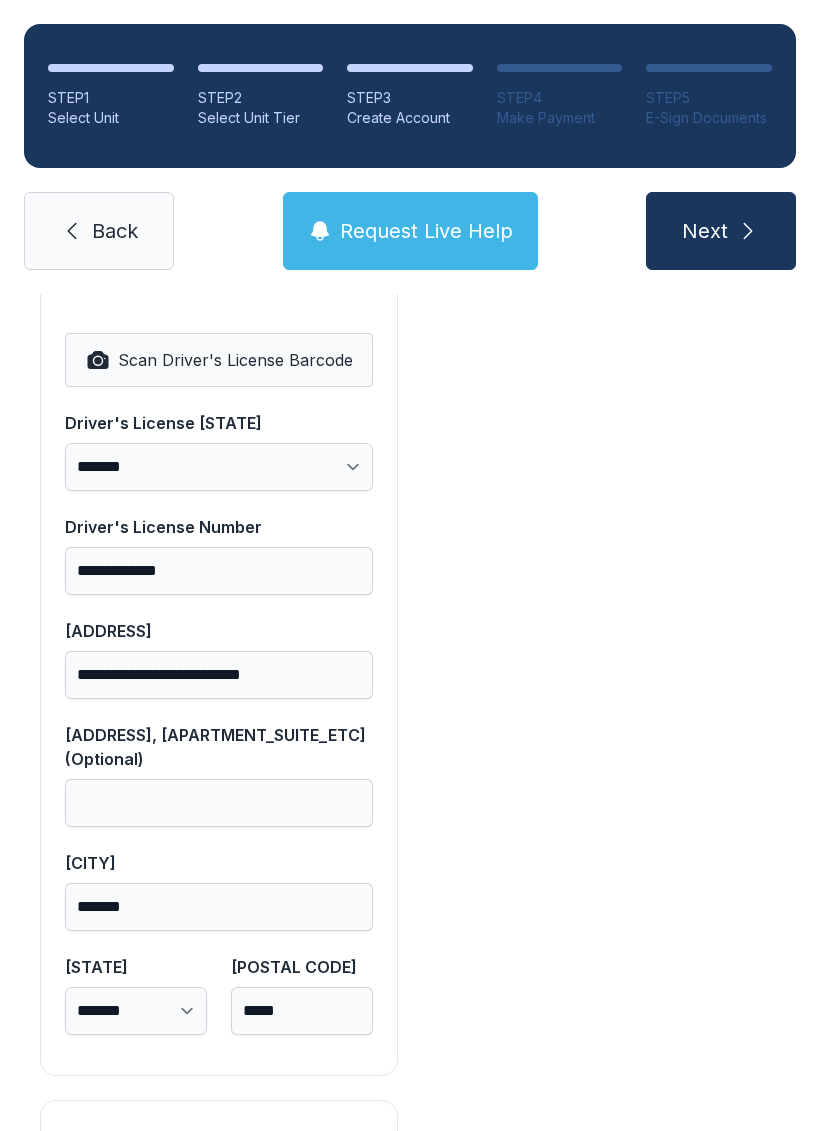 scroll, scrollTop: 1309, scrollLeft: 0, axis: vertical 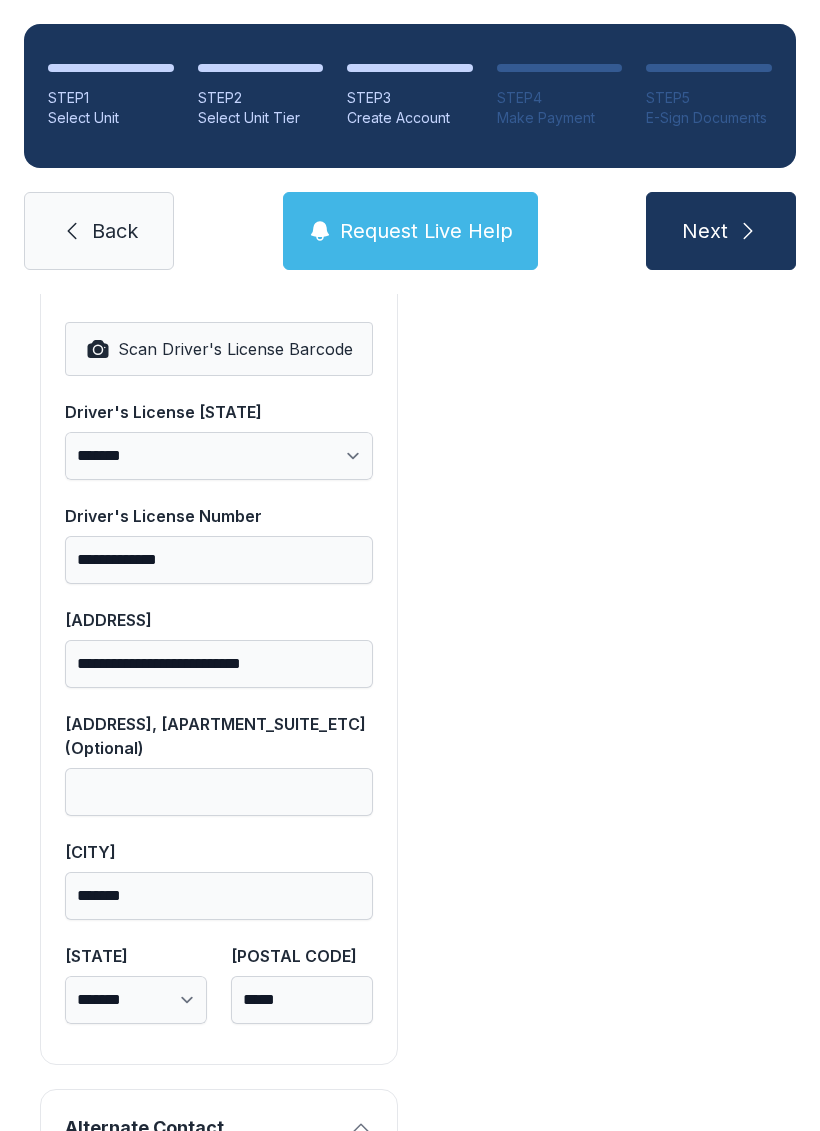 click on "[ADDRESS], [APARTMENT_SUITE_ETC] (Optional)" at bounding box center [219, 412] 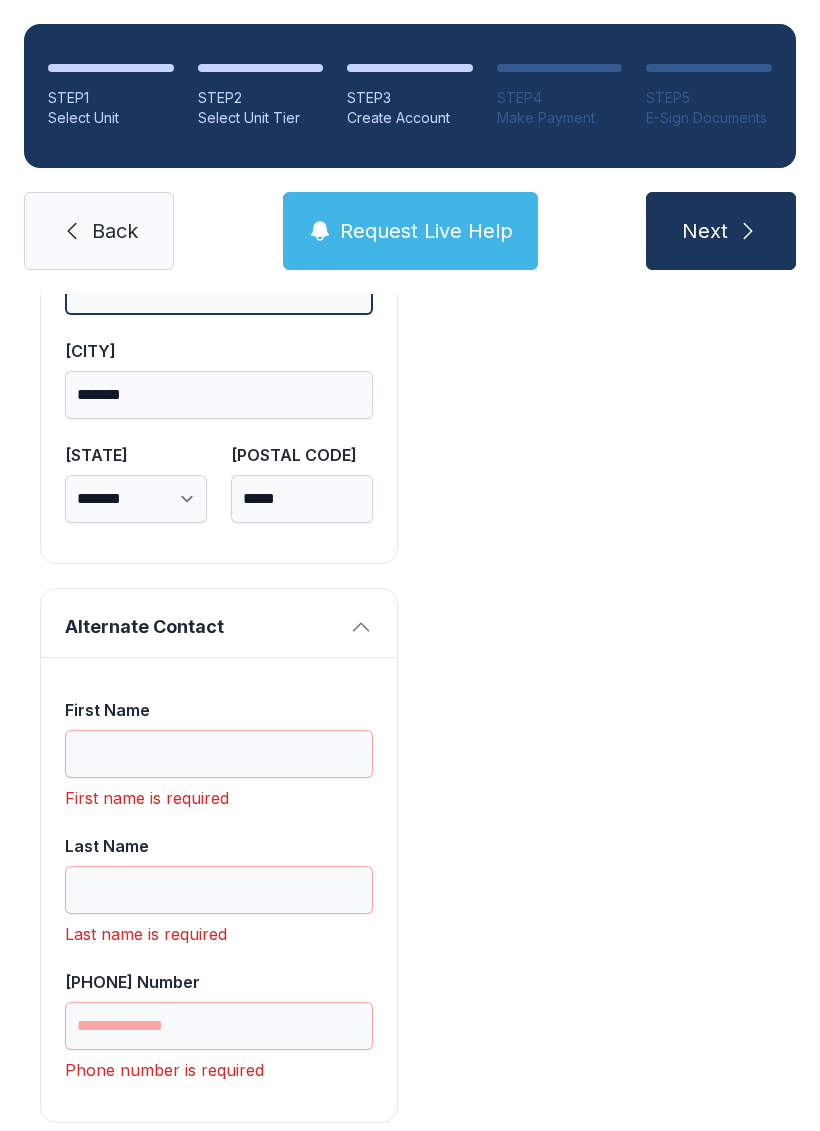 scroll, scrollTop: 1809, scrollLeft: 0, axis: vertical 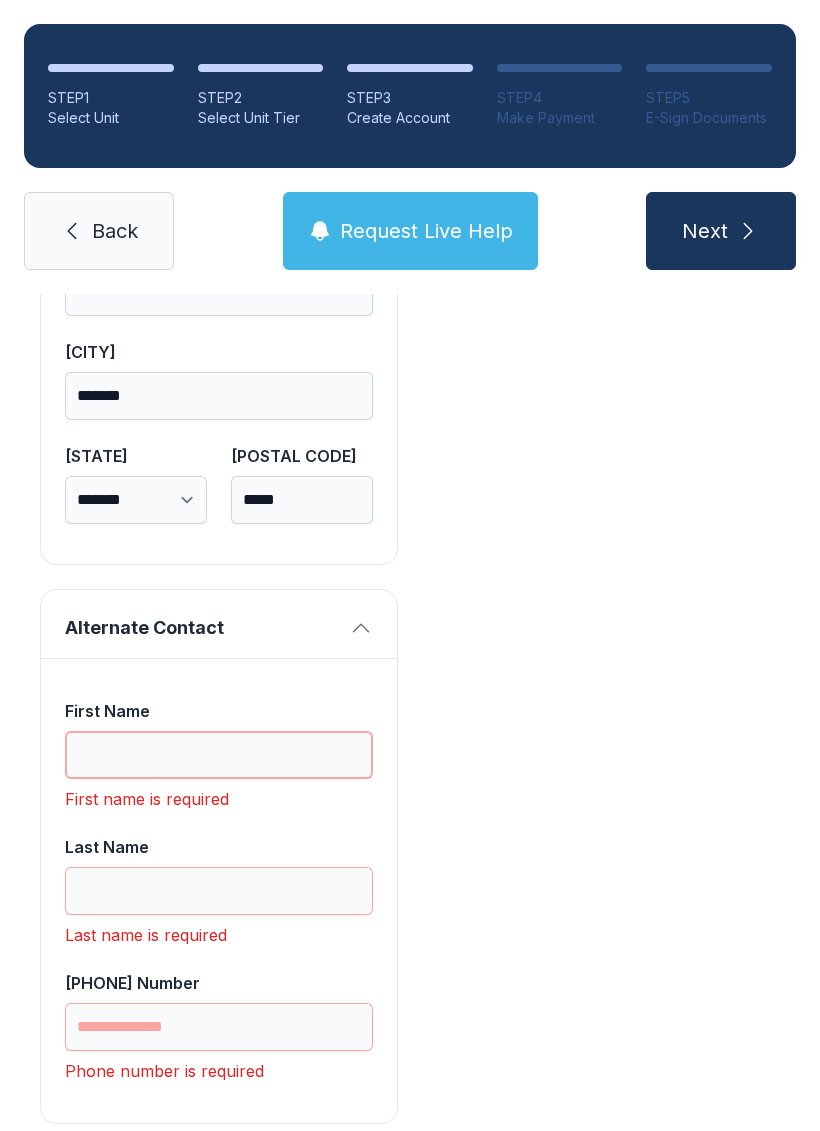 click on "First Name" at bounding box center [219, 755] 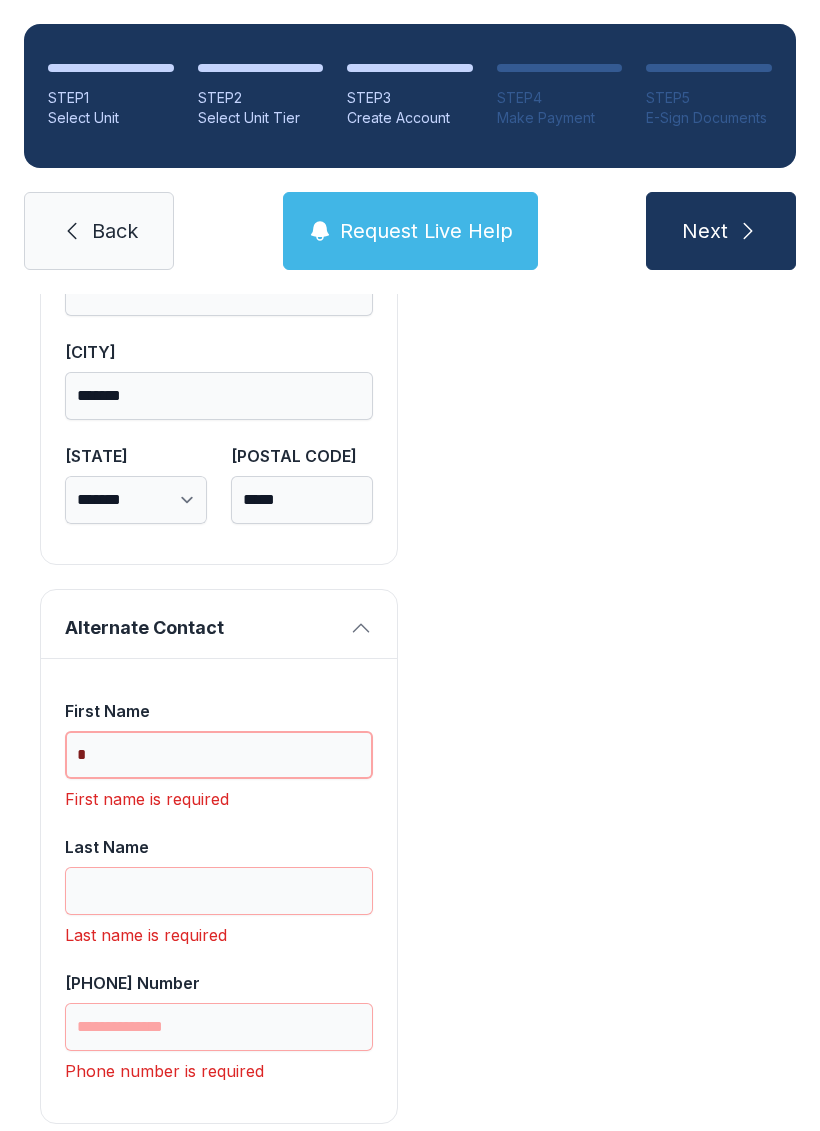 scroll, scrollTop: 1777, scrollLeft: 0, axis: vertical 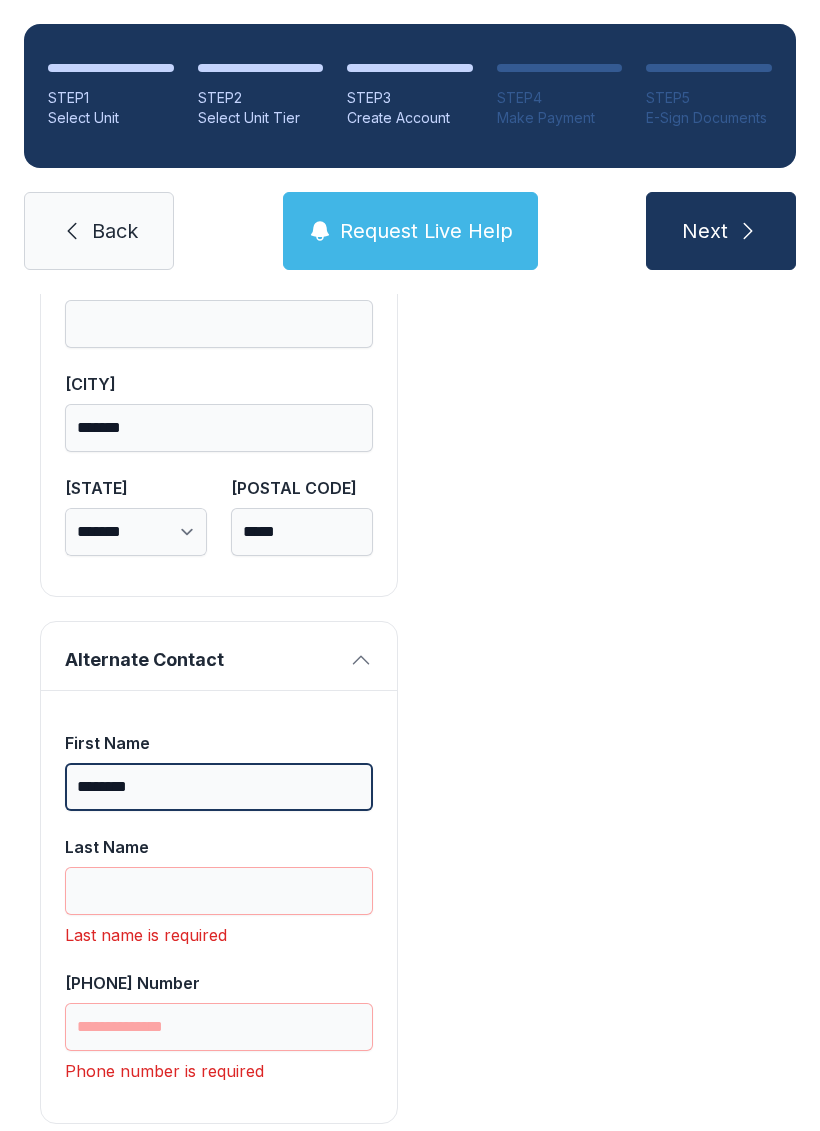 type on "********" 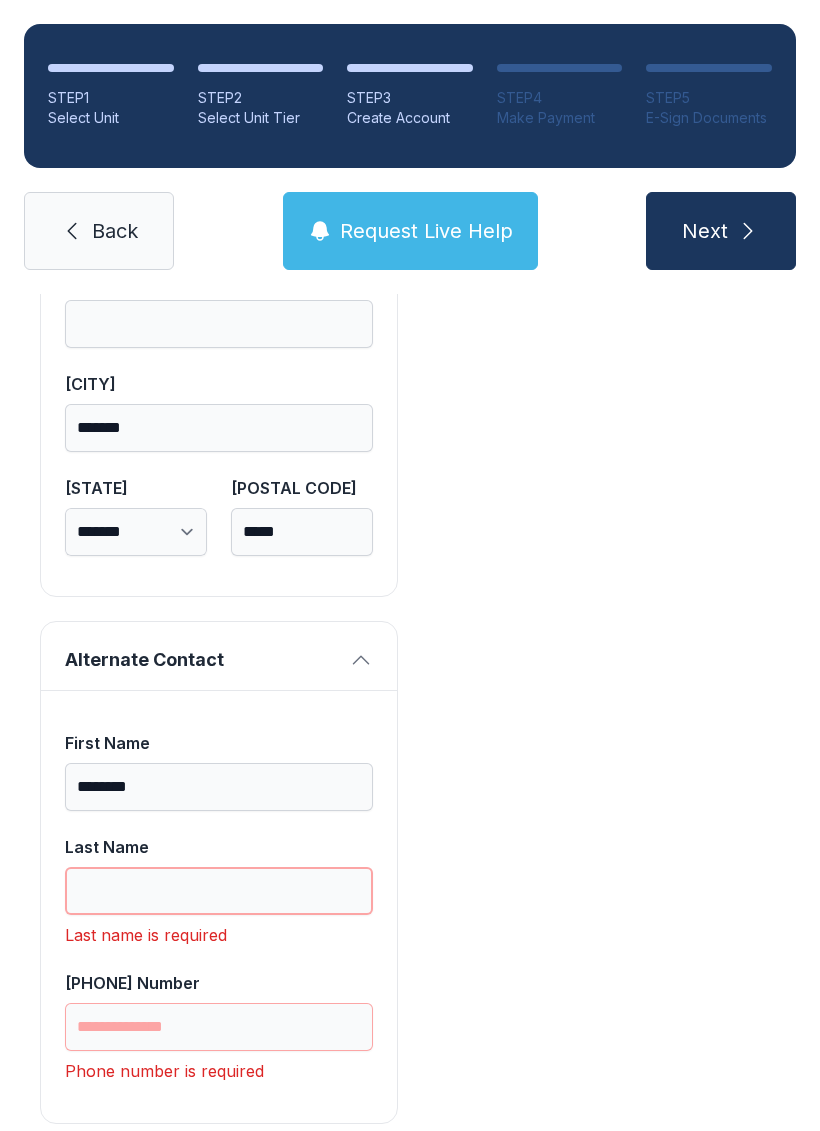 click on "Last Name" at bounding box center (219, 891) 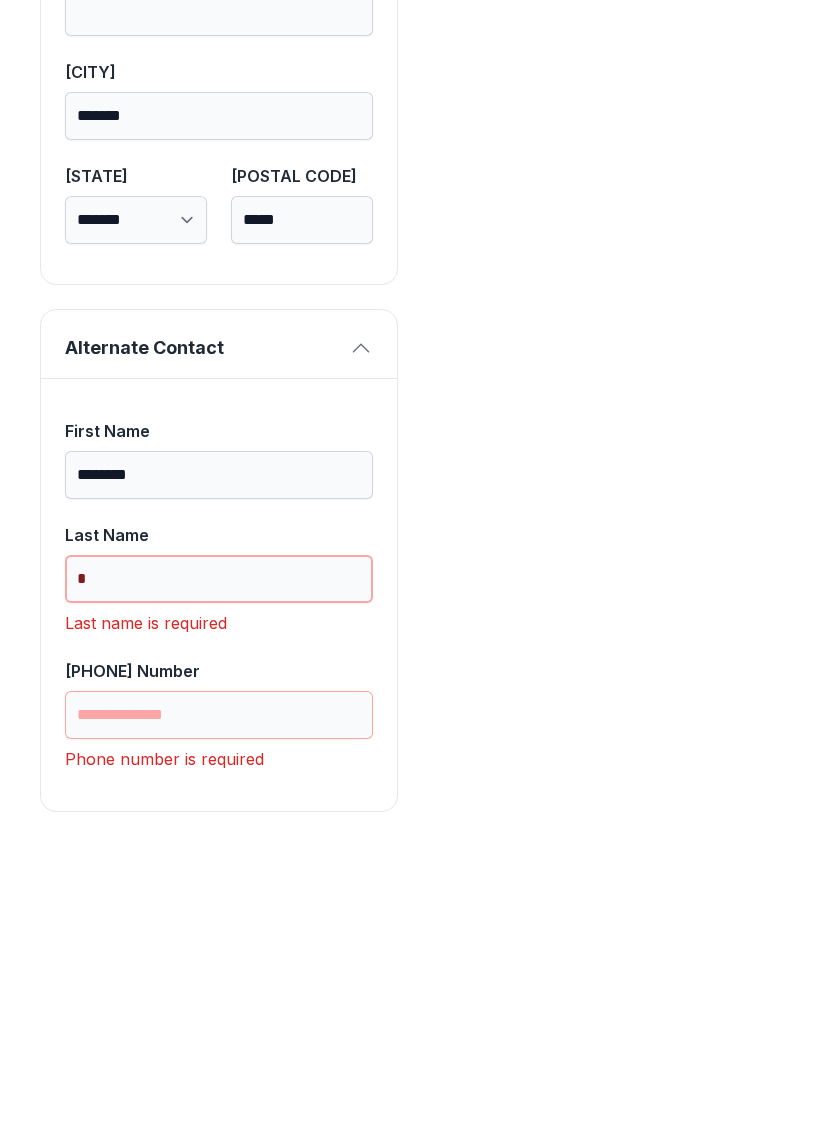 scroll, scrollTop: 1745, scrollLeft: 0, axis: vertical 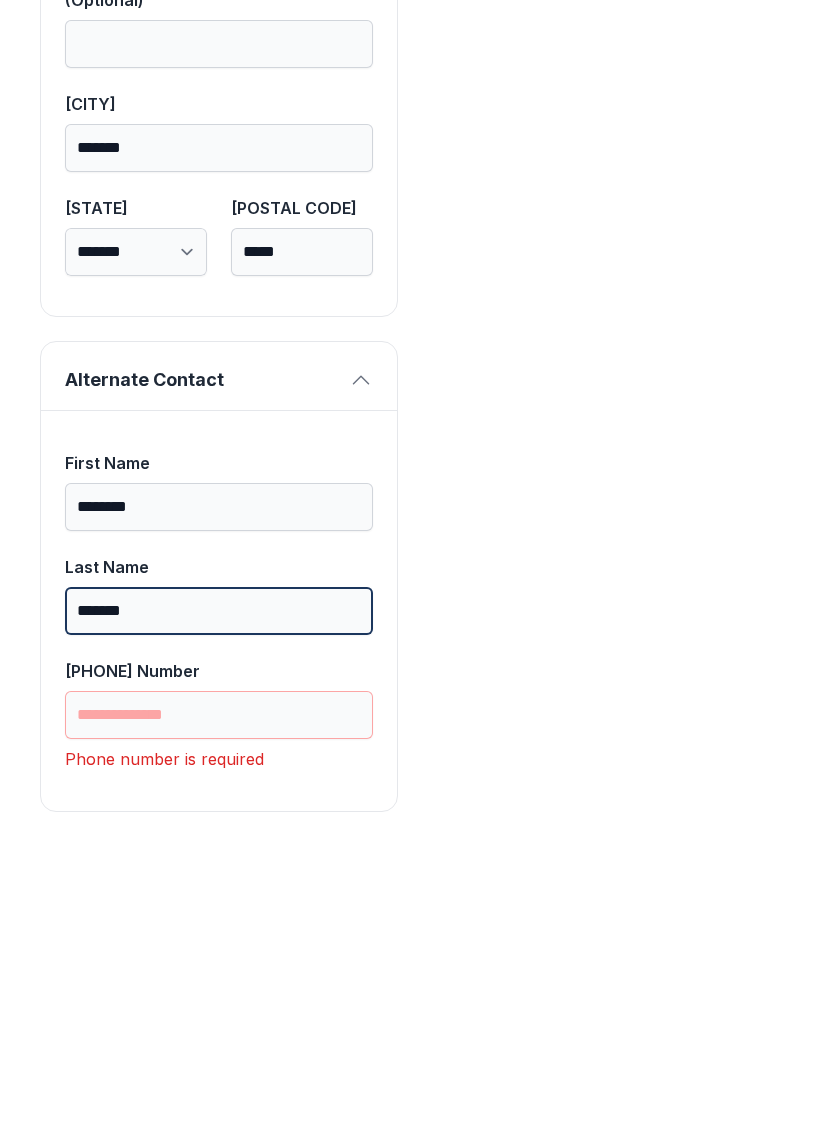 type on "*******" 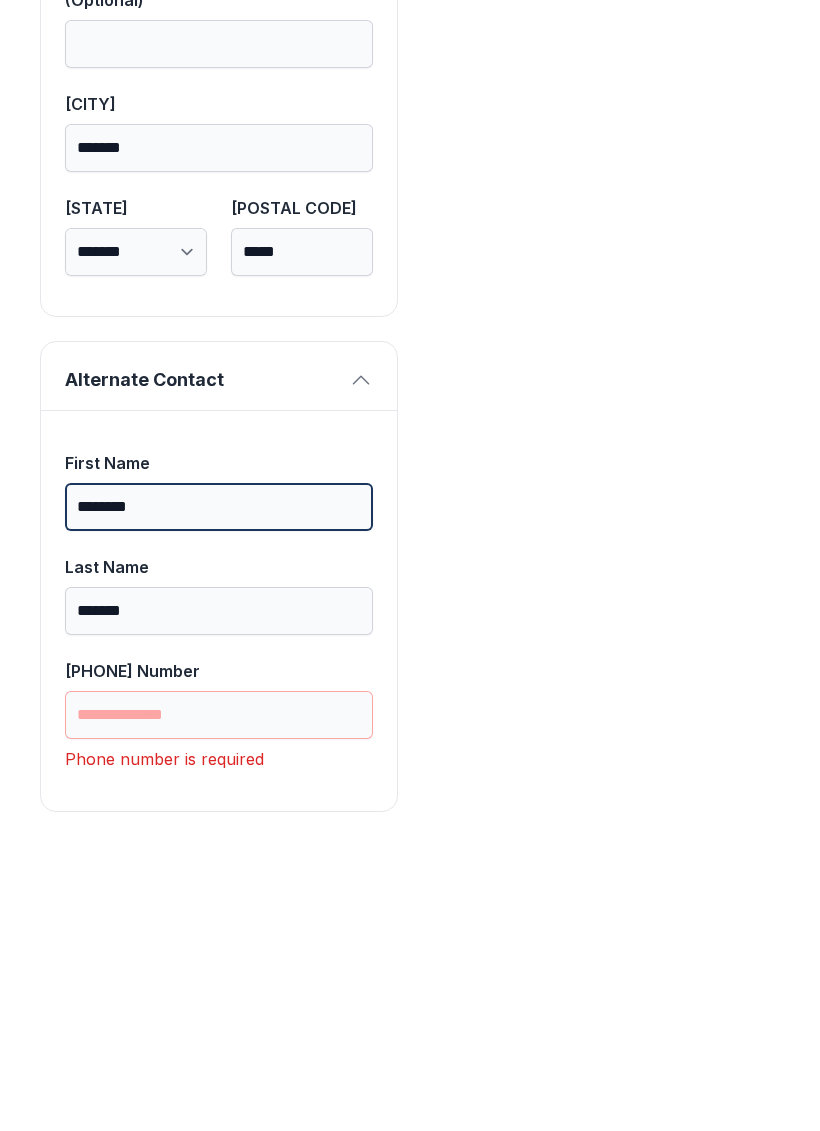 click on "********" at bounding box center (219, 819) 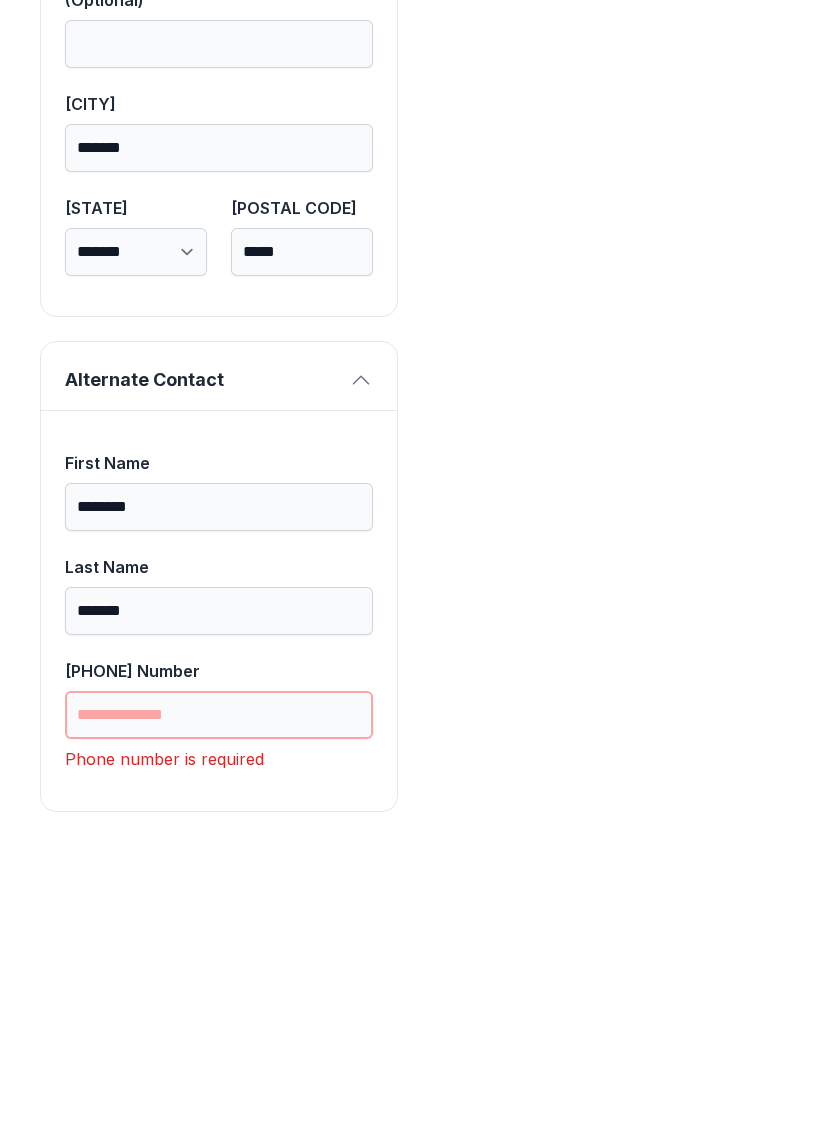 click on "[PHONE] Number" at bounding box center (219, 1027) 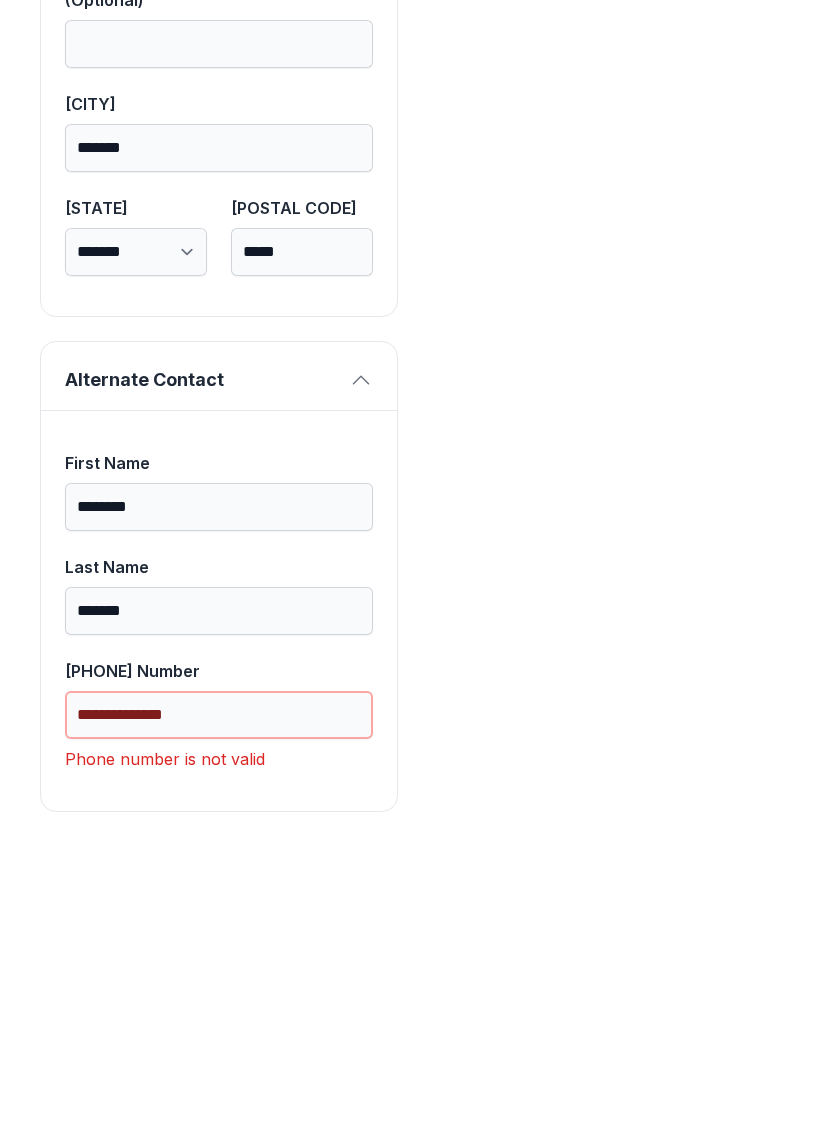 scroll, scrollTop: 1713, scrollLeft: 0, axis: vertical 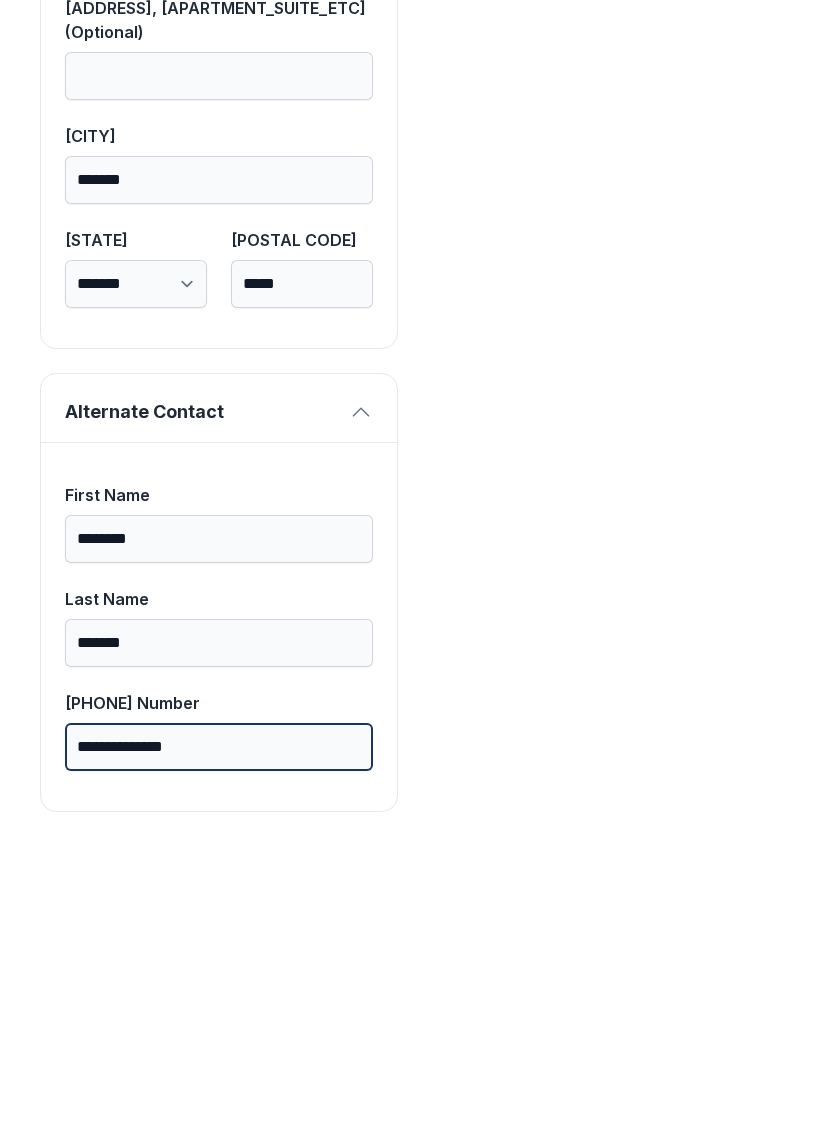 type on "**********" 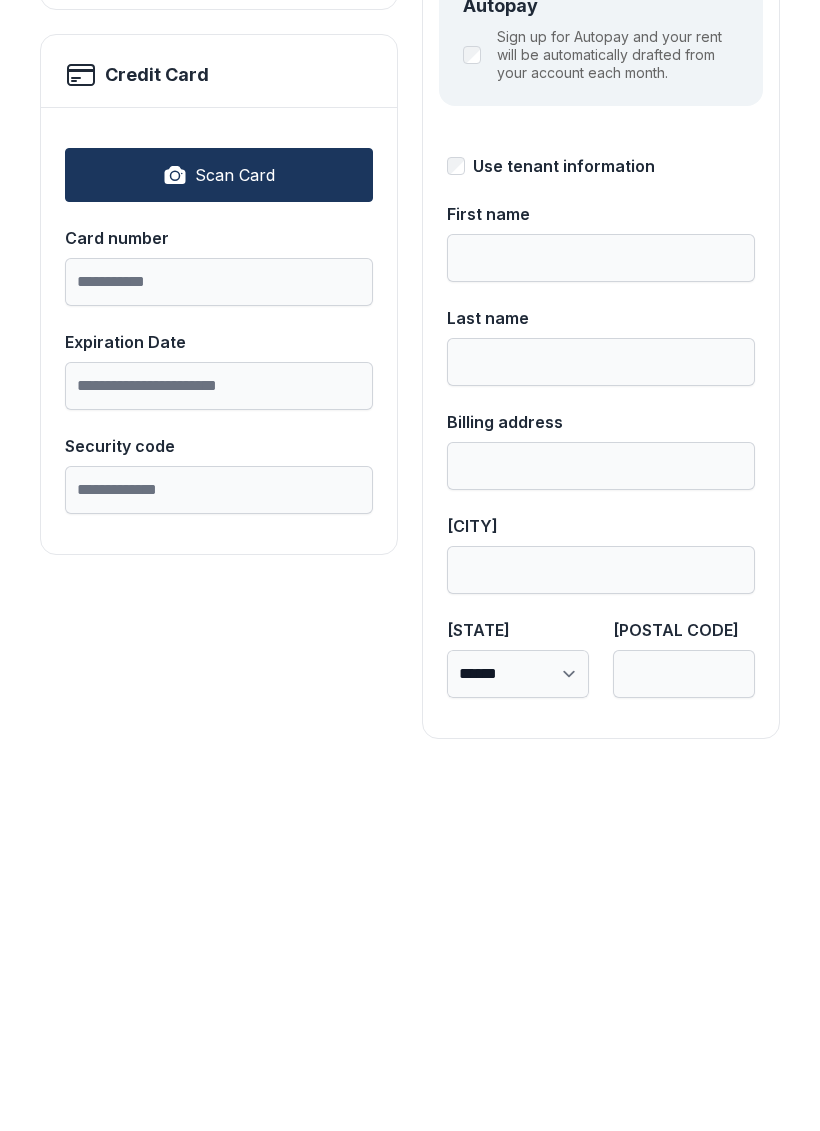 scroll, scrollTop: 0, scrollLeft: 0, axis: both 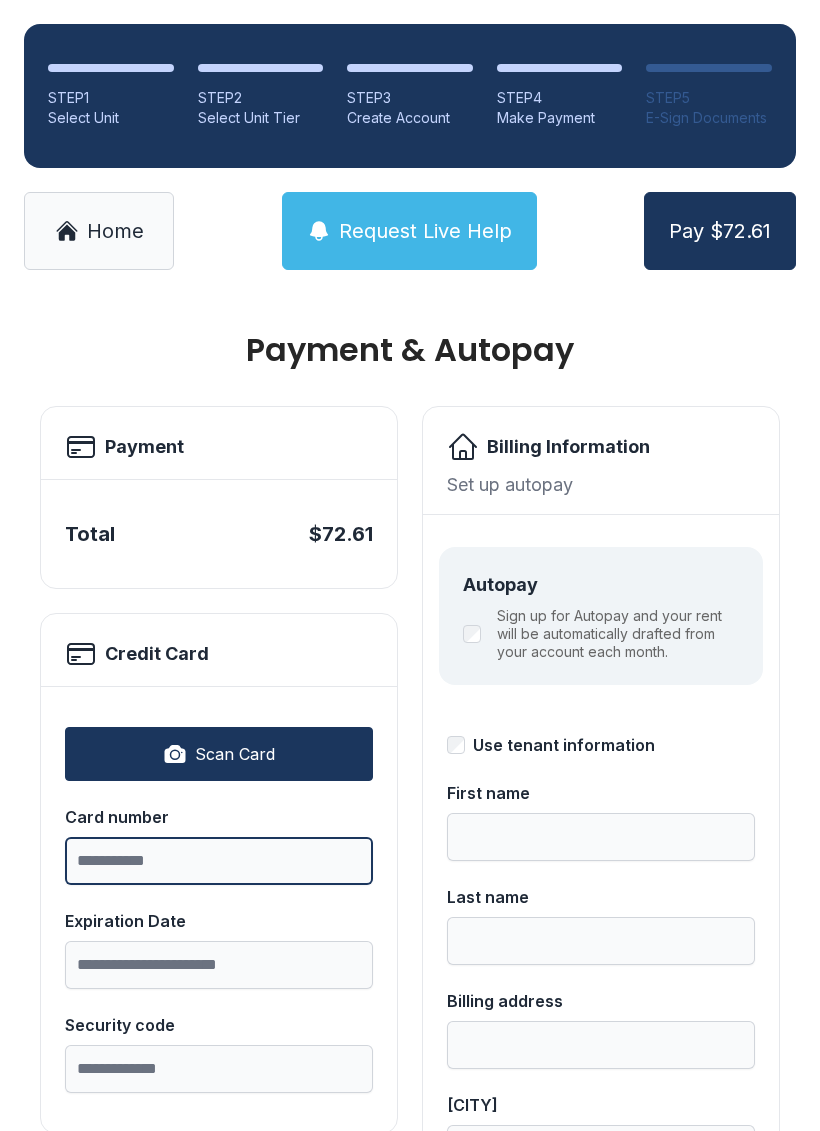 click on "Card number" at bounding box center (219, 861) 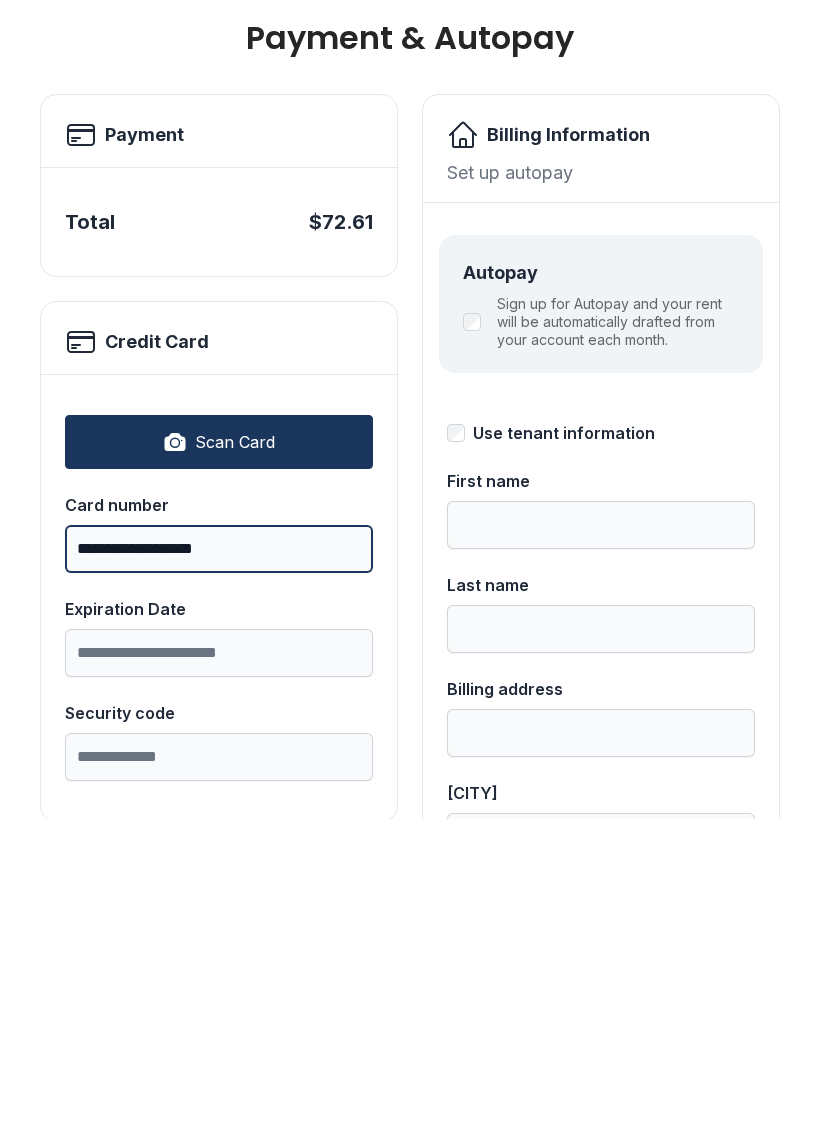 type on "**********" 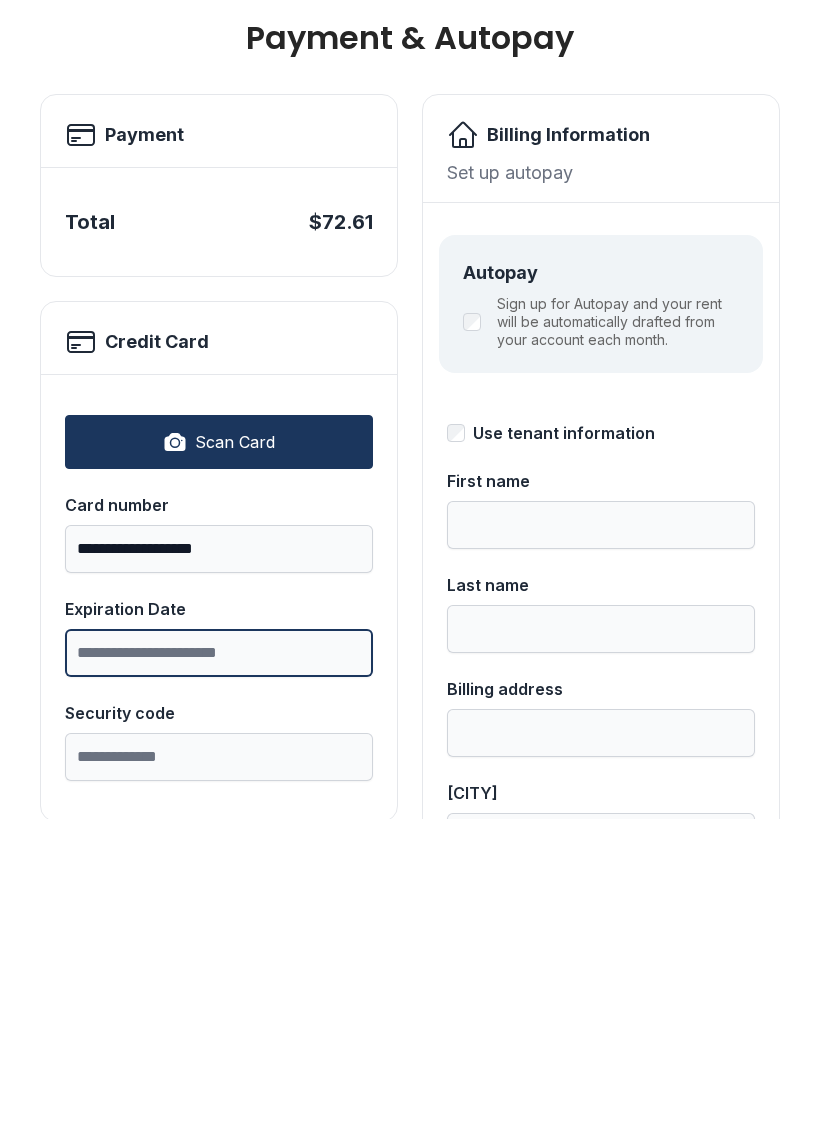 click on "Expiration Date" at bounding box center [219, 965] 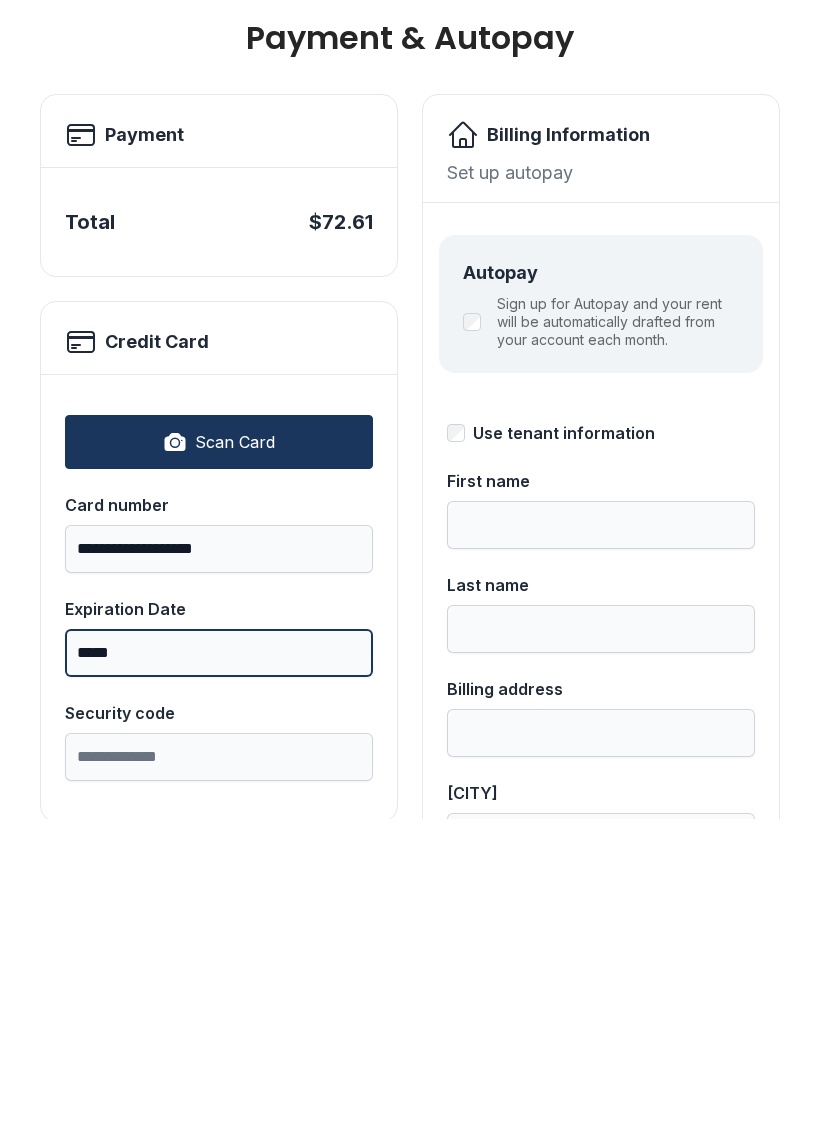 type on "*****" 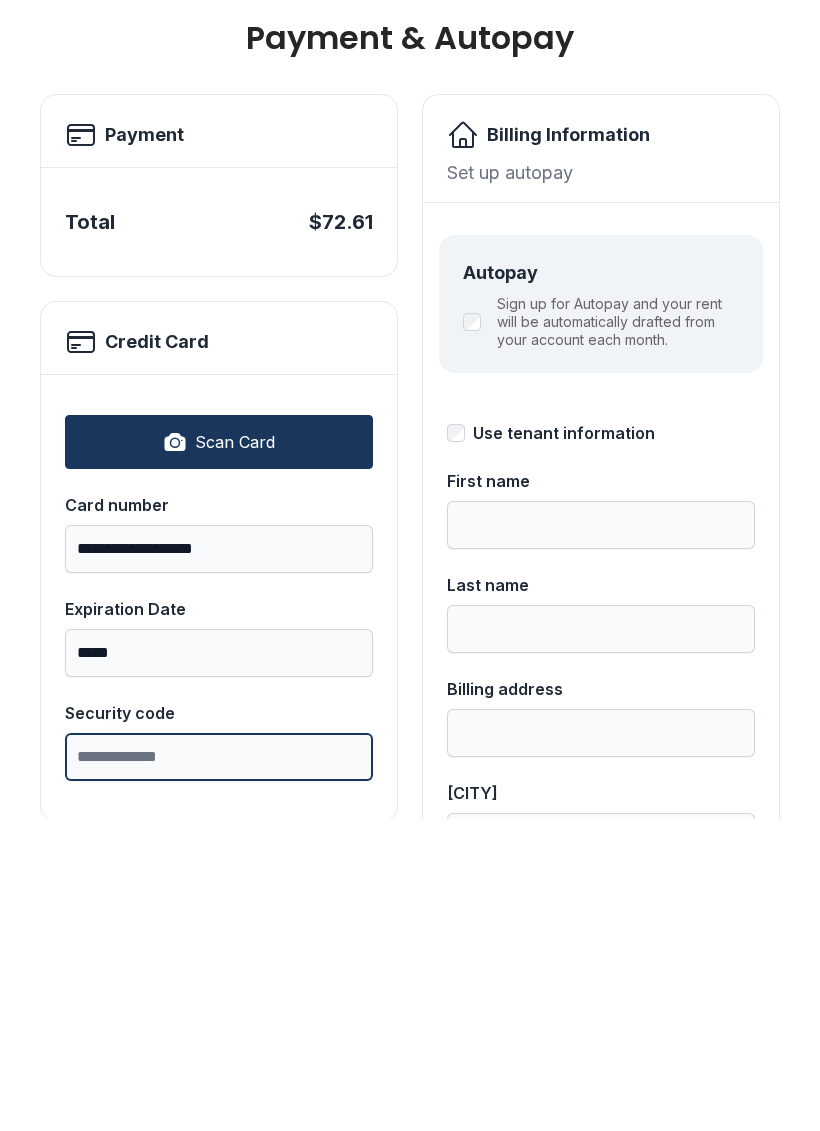 click on "Security code" at bounding box center (219, 1069) 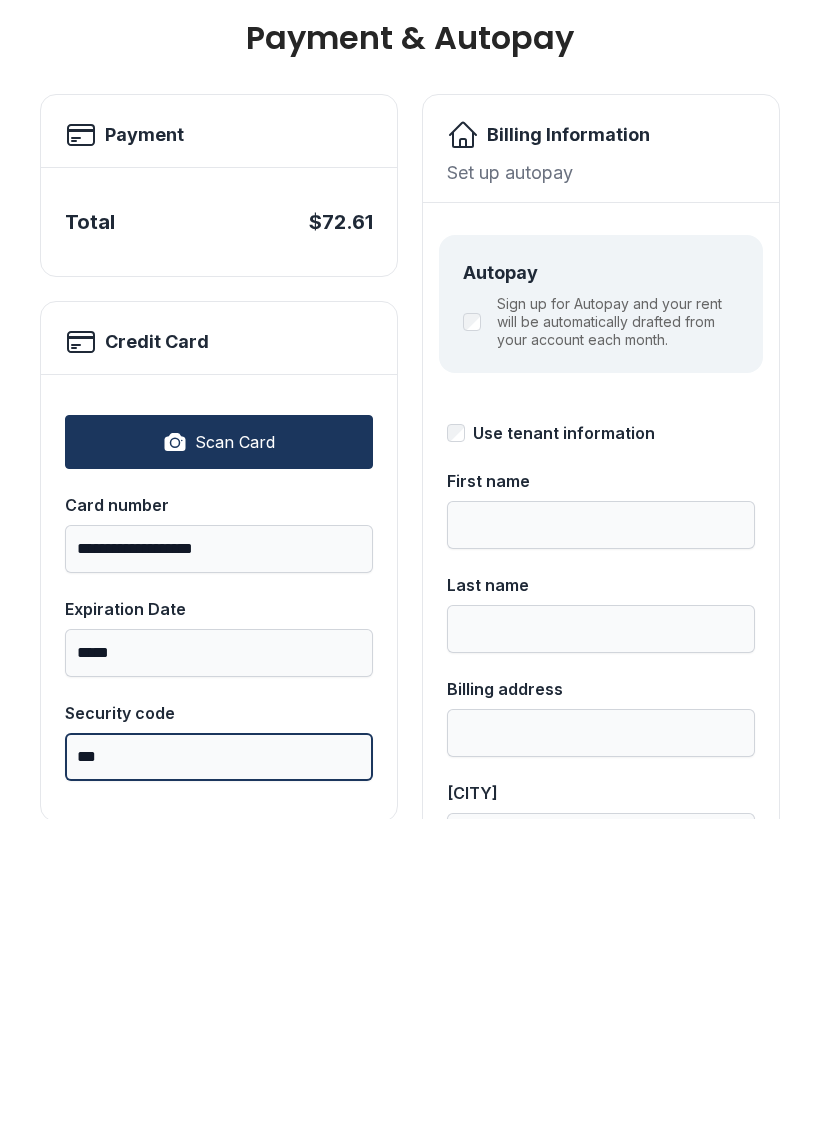 type on "***" 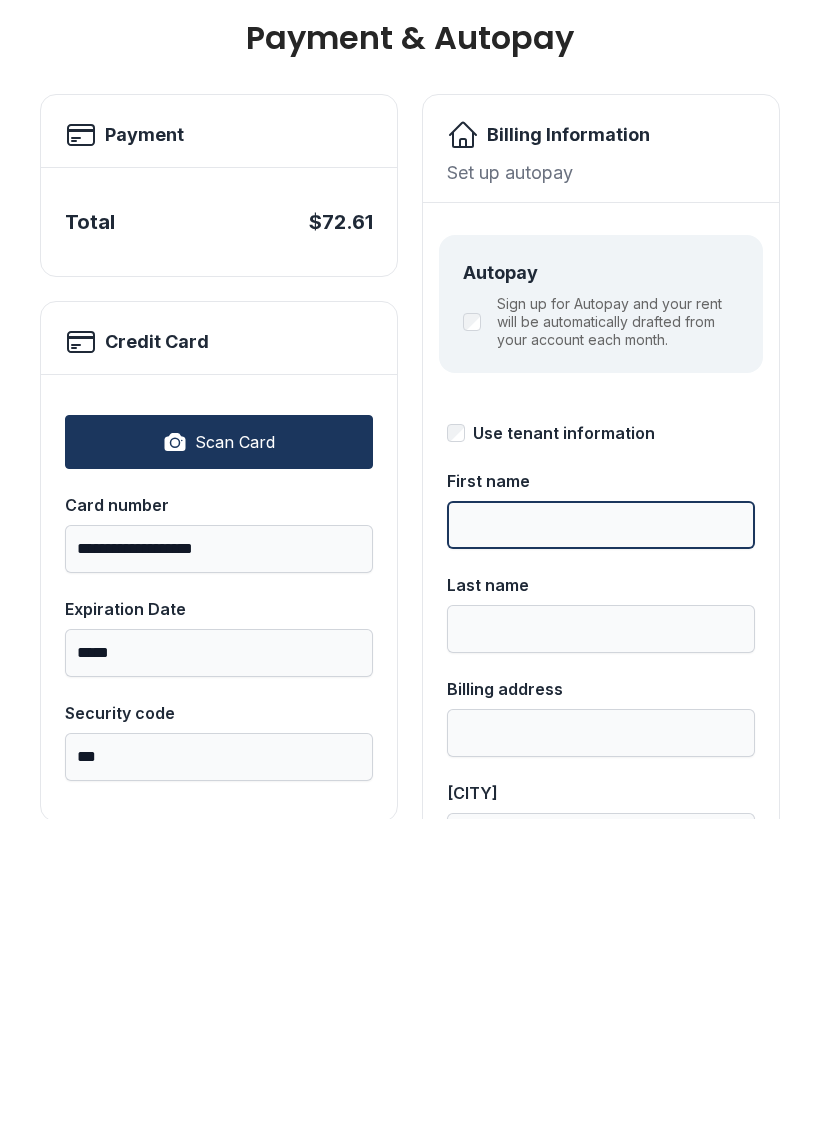 click on "First name" at bounding box center [601, 837] 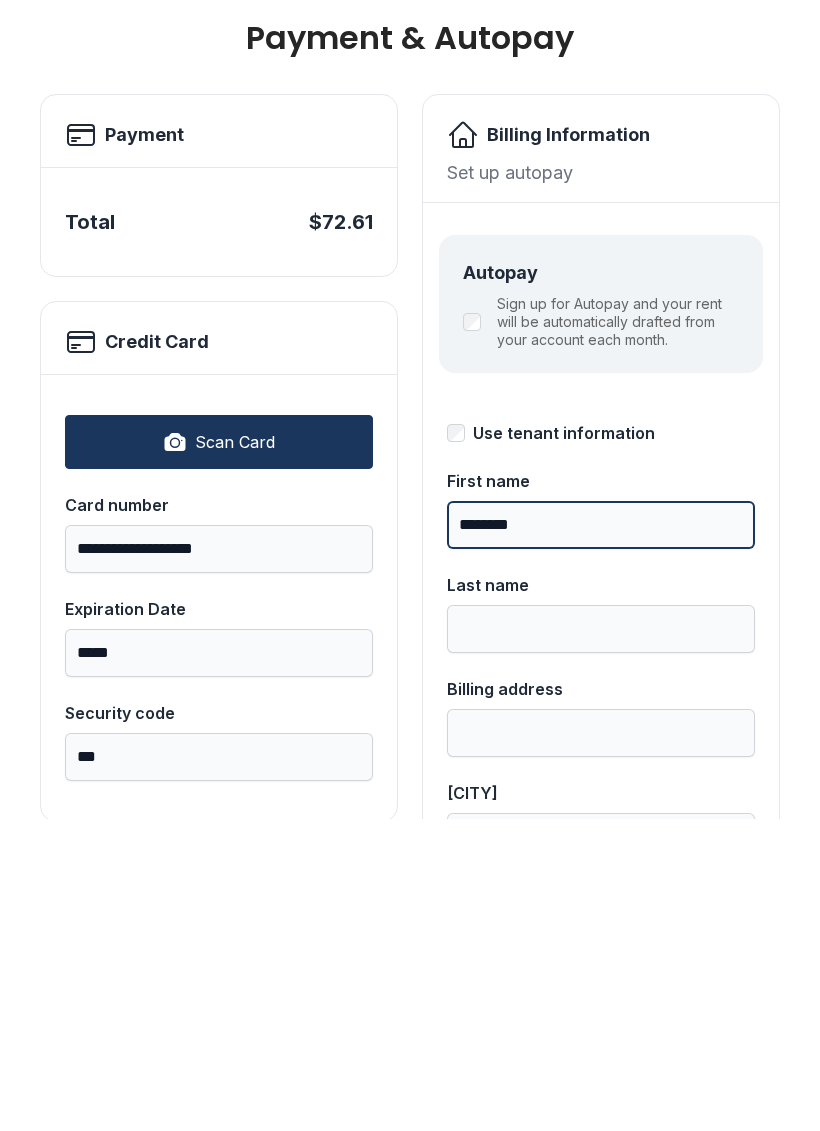 type on "********" 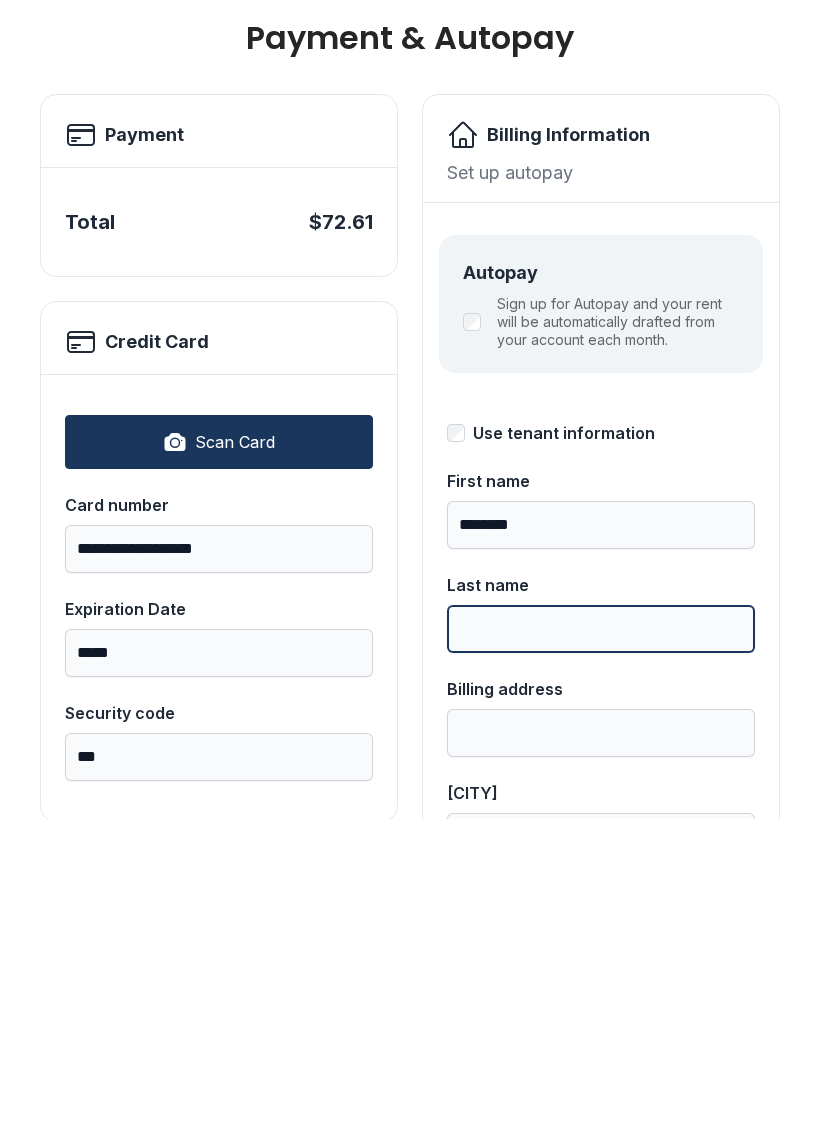 click on "Last name" at bounding box center (601, 941) 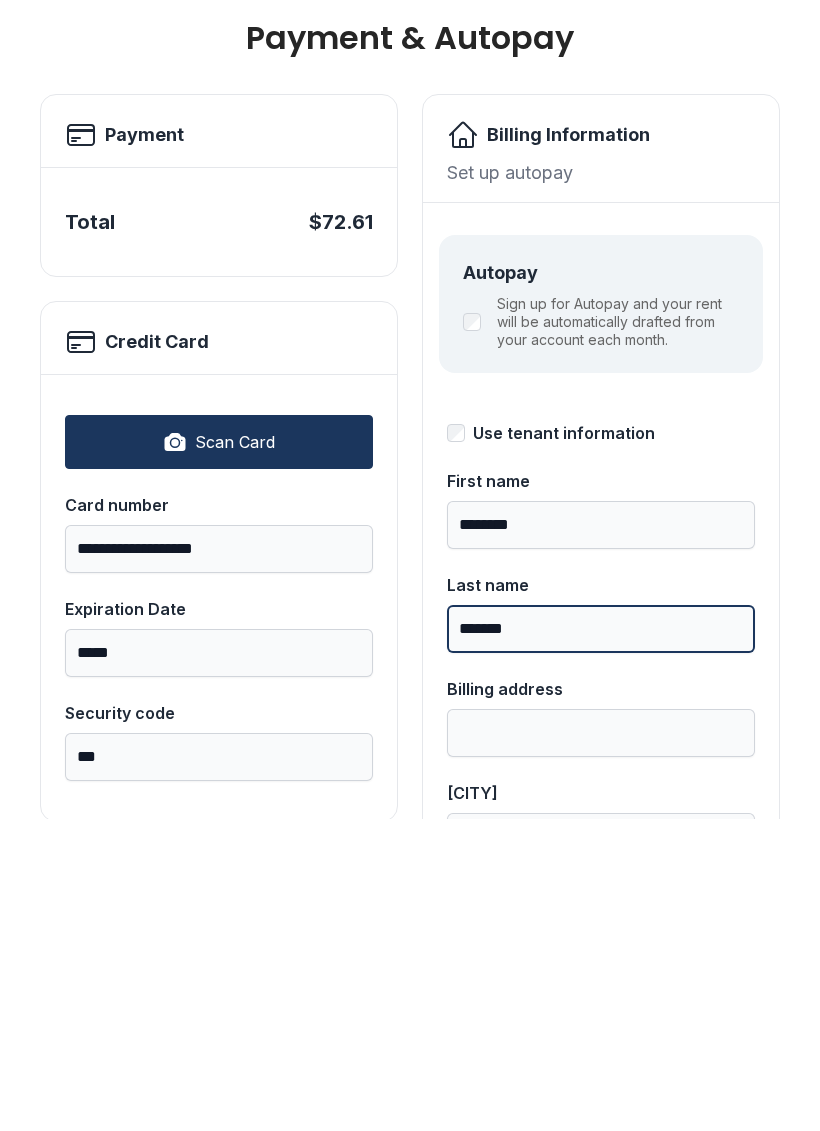 type on "*******" 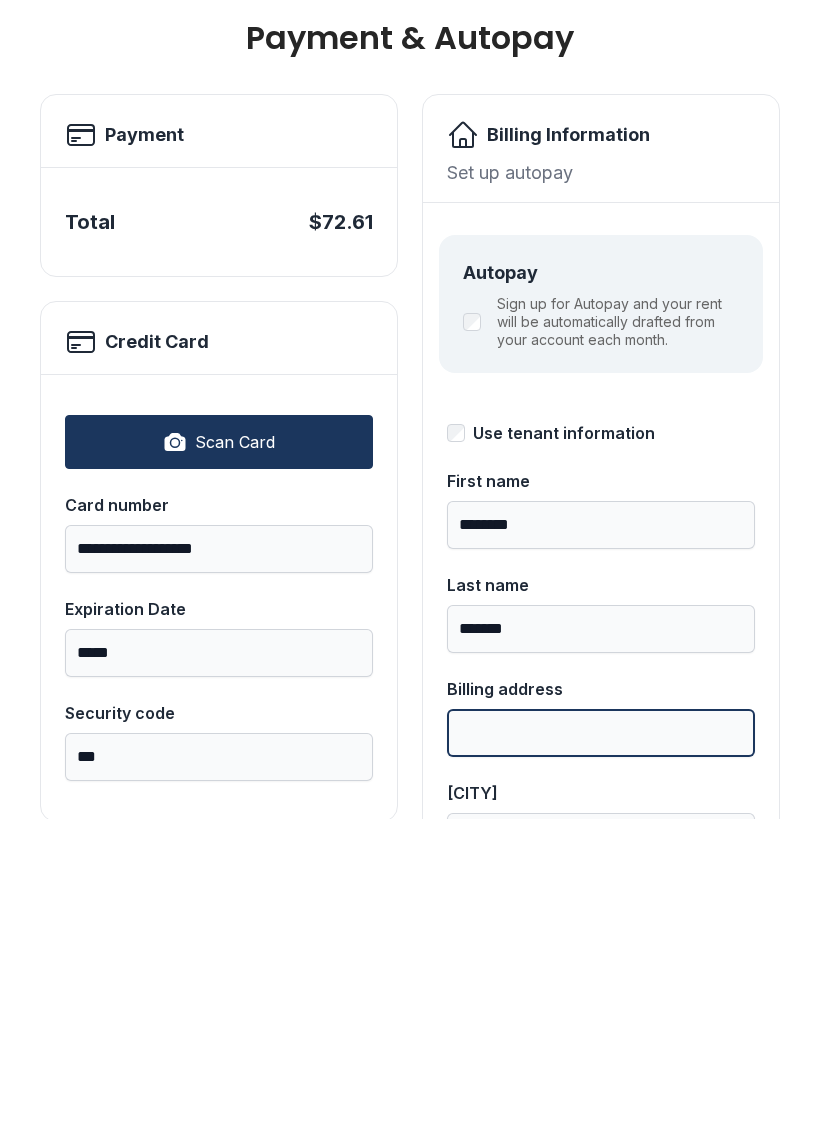 click on "Billing address" at bounding box center (601, 1045) 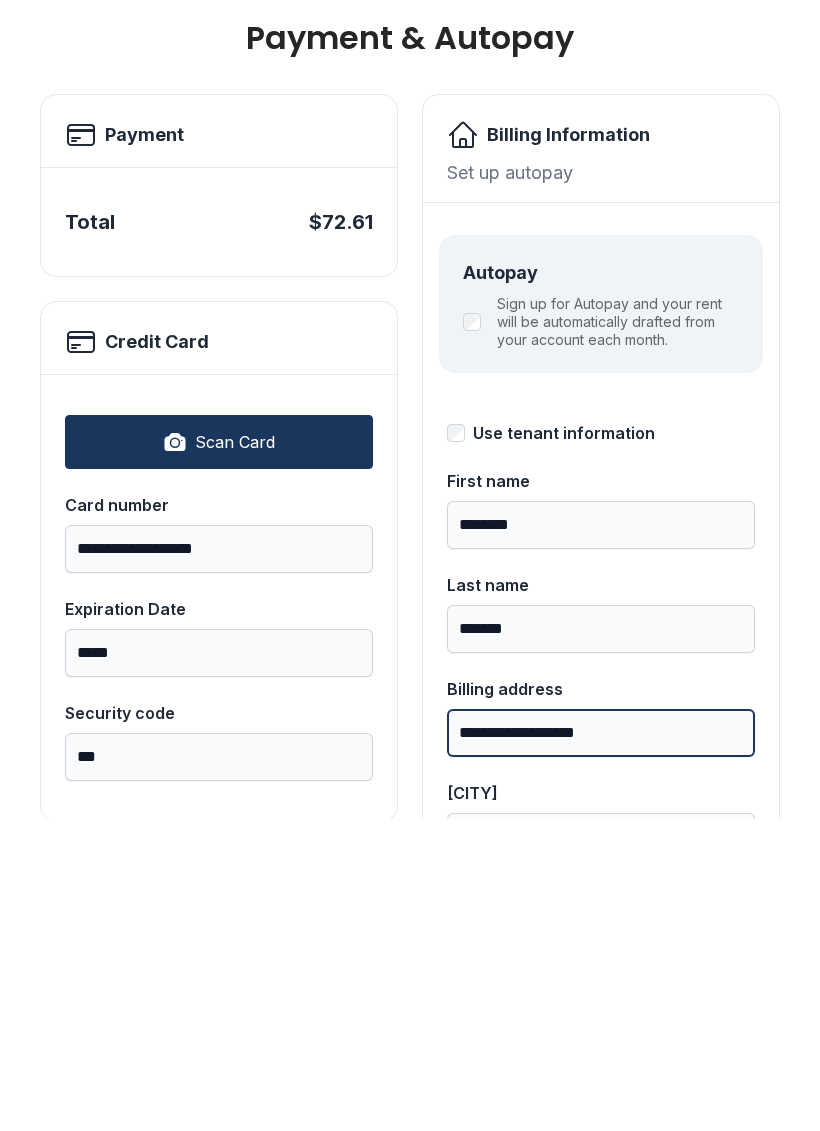 type on "**********" 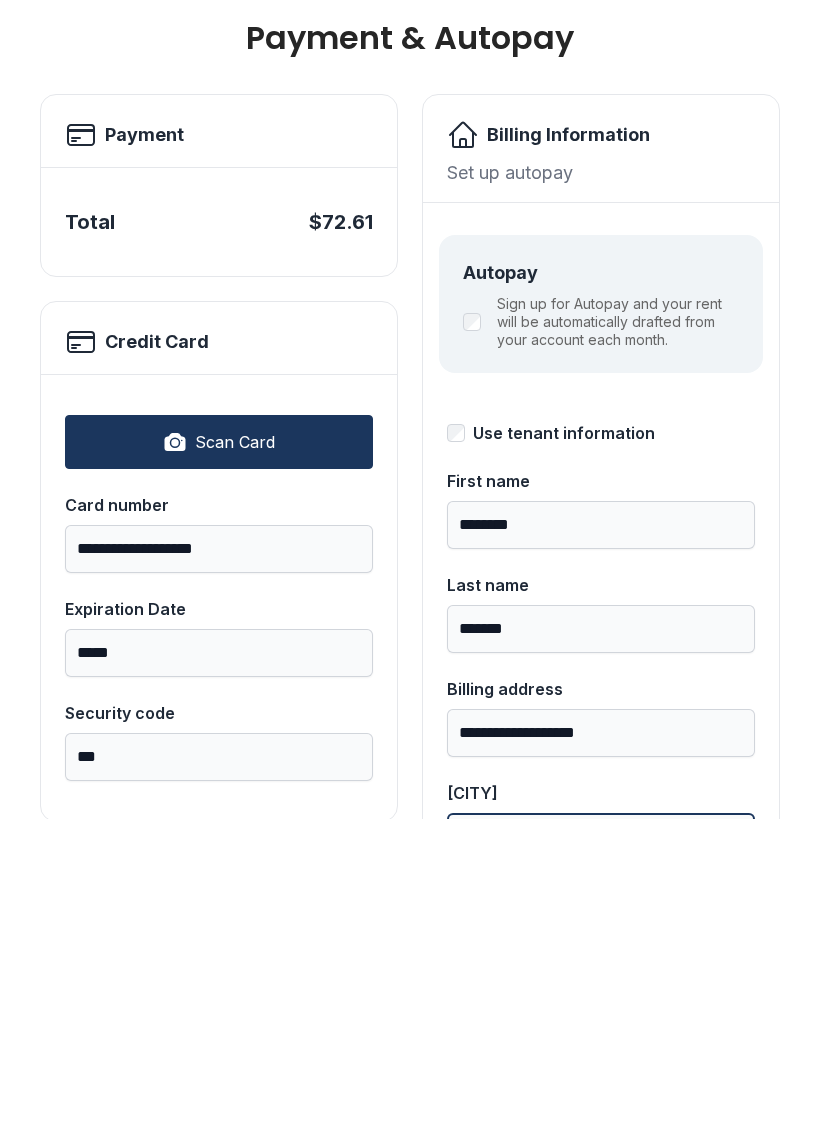 click on "[CITY]" at bounding box center [601, 1149] 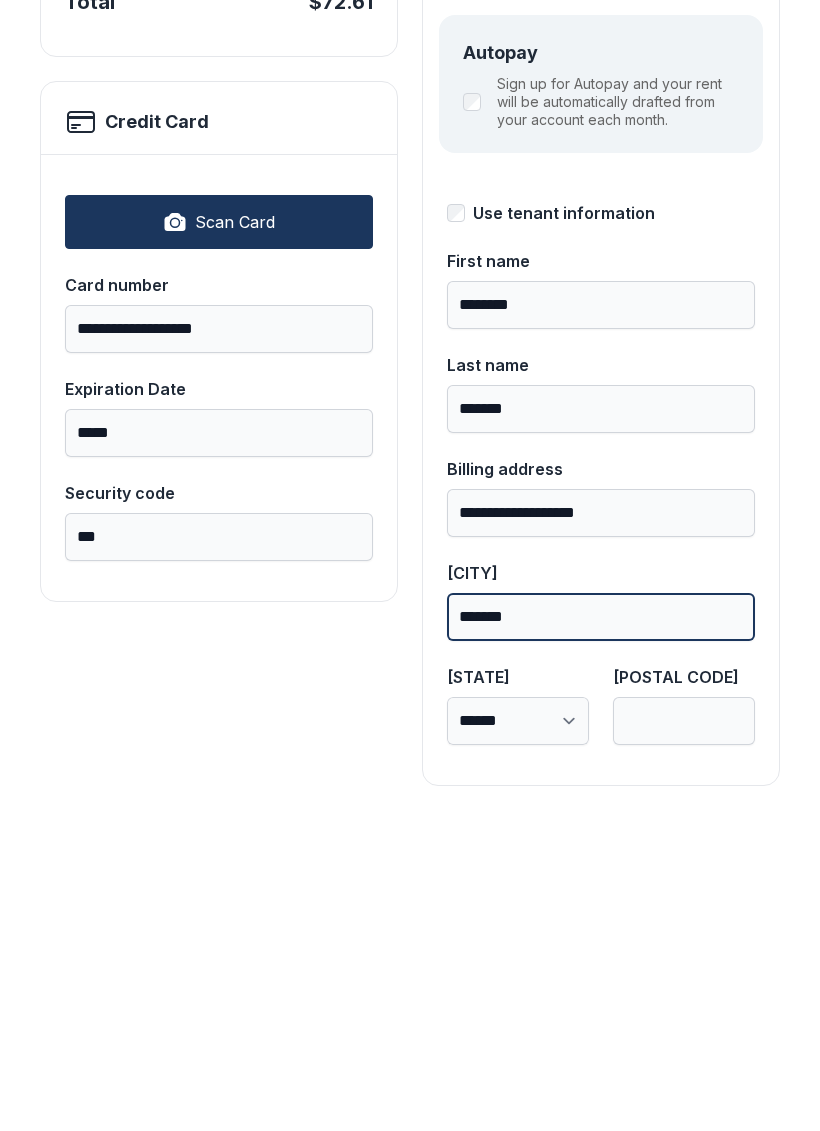 scroll, scrollTop: 218, scrollLeft: 0, axis: vertical 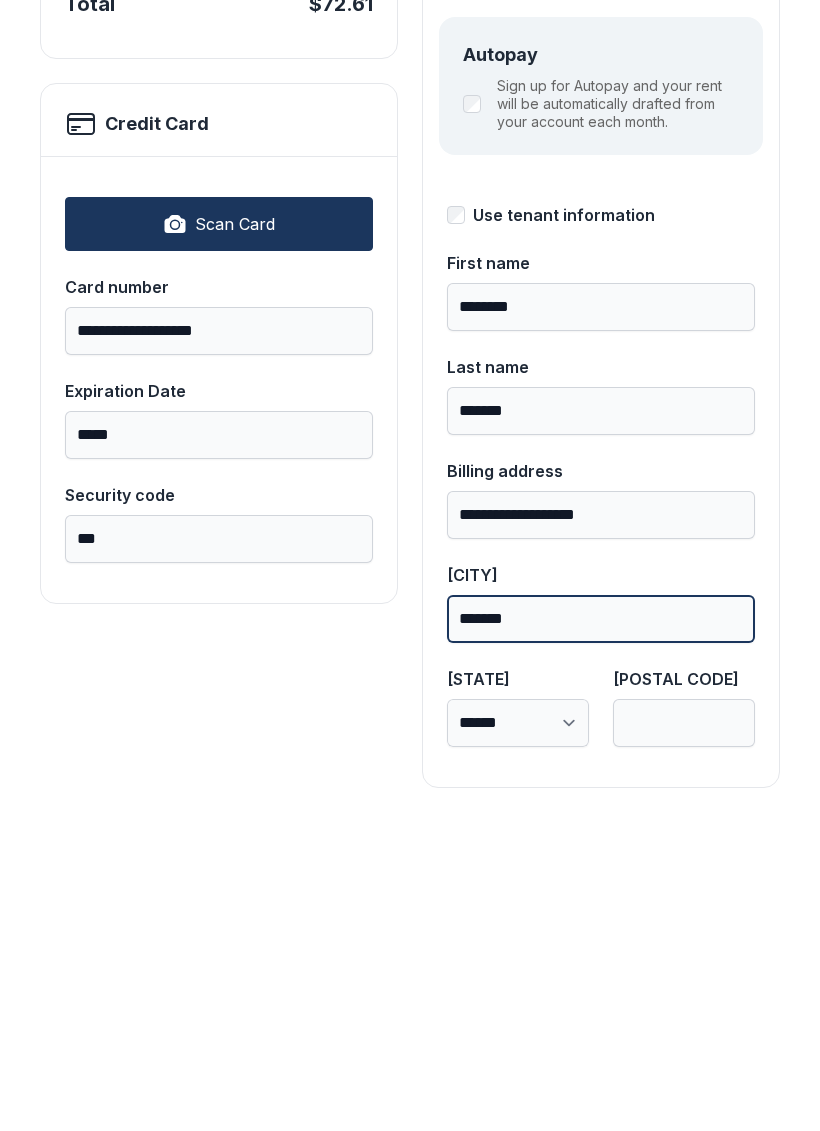 type on "*******" 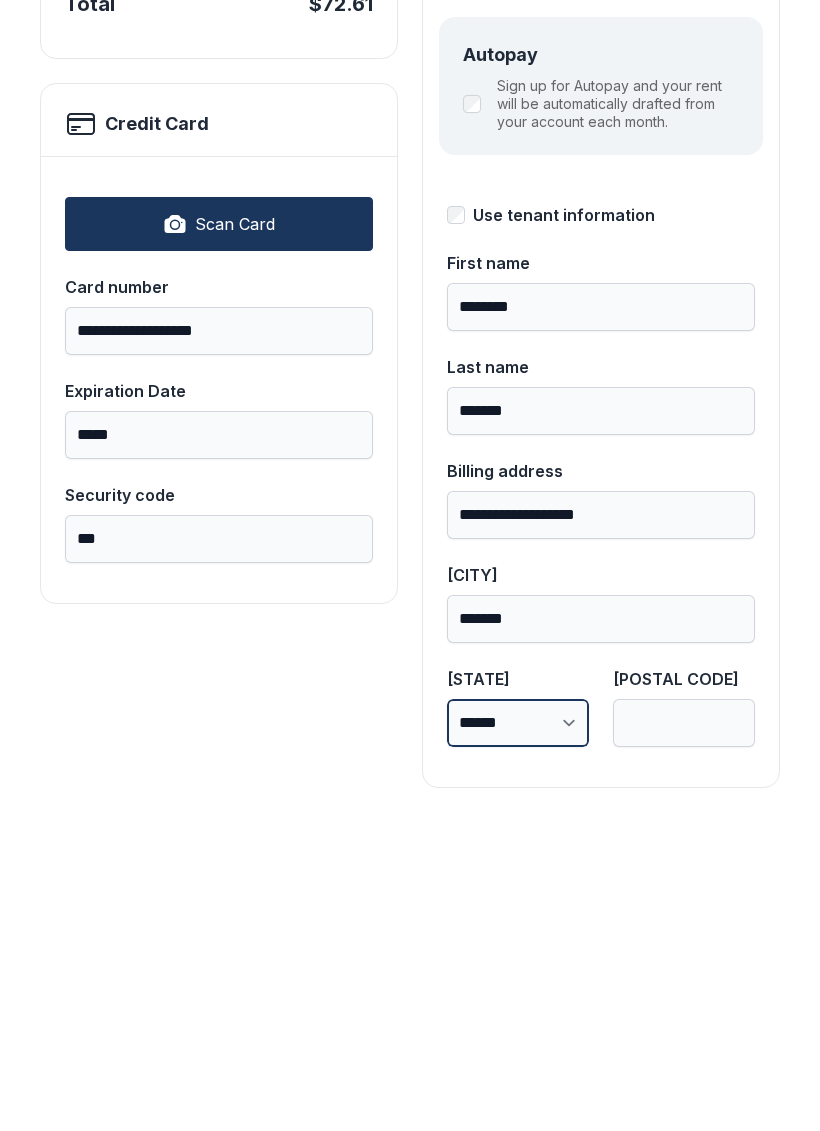 click on "**********" at bounding box center (518, 1035) 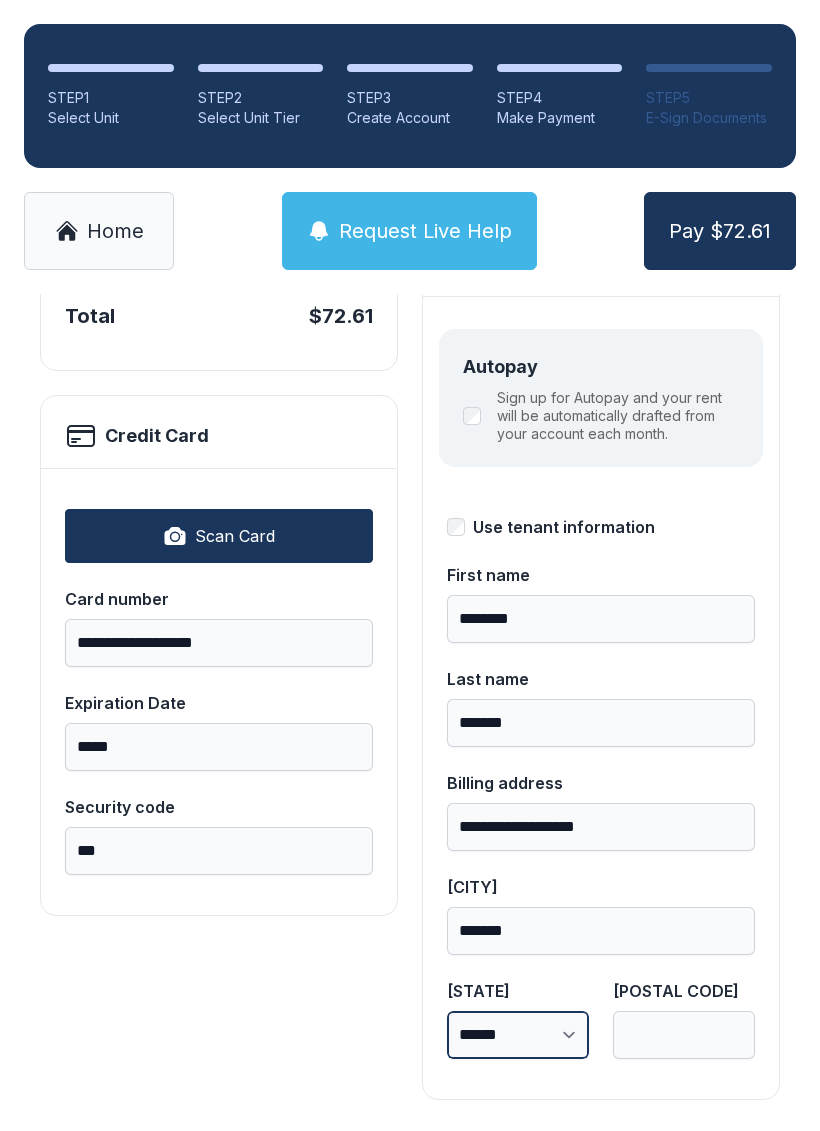 select on "**" 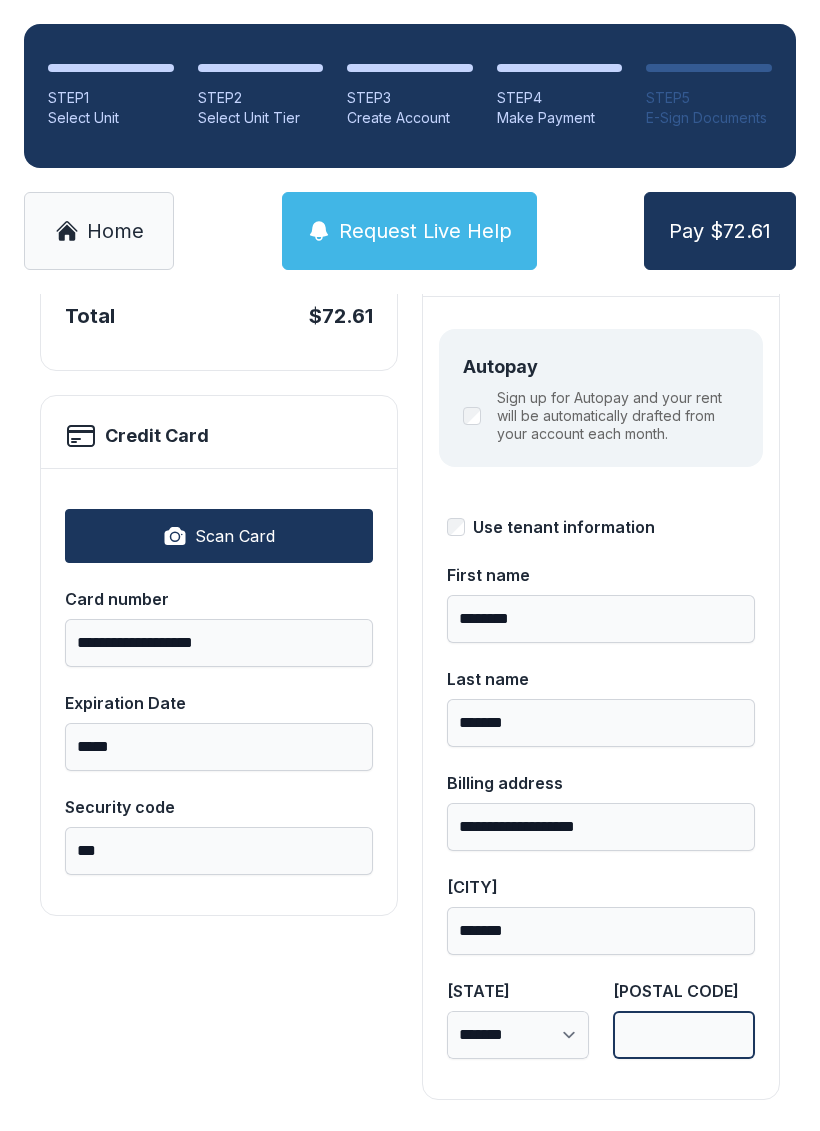 click on "[POSTAL CODE]" at bounding box center (684, 1035) 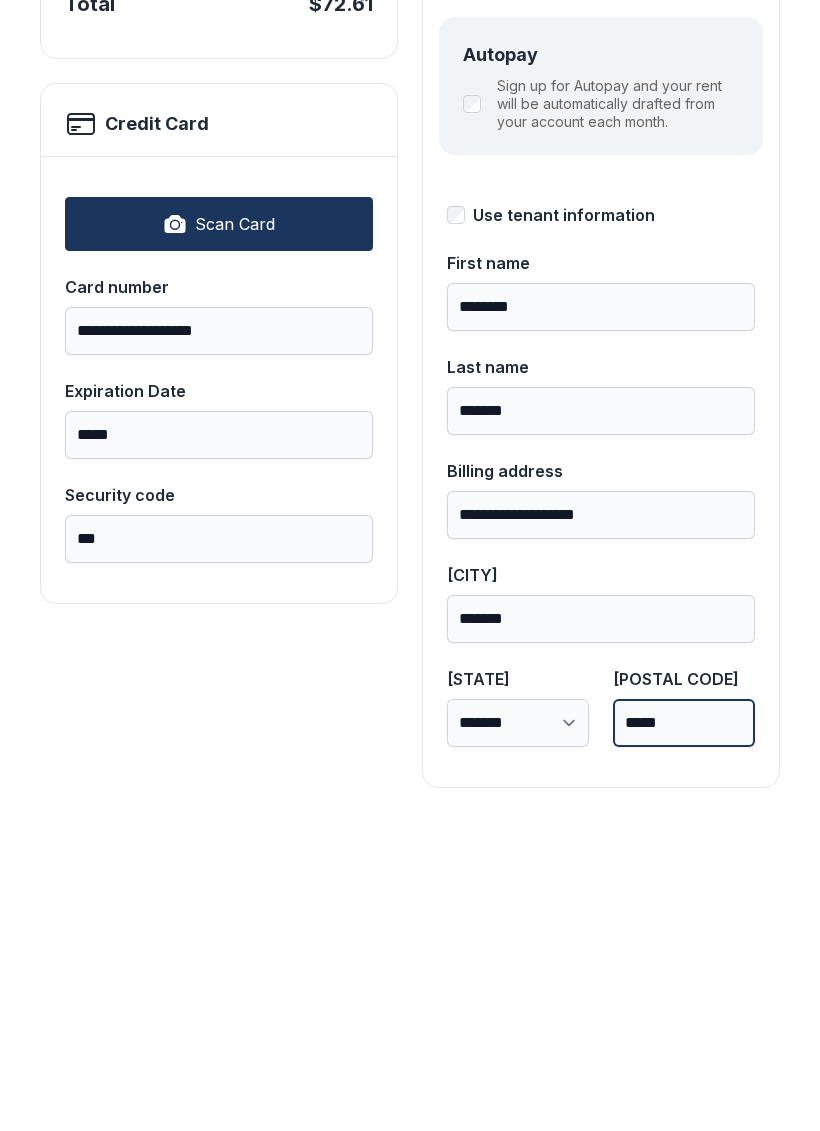 type on "*****" 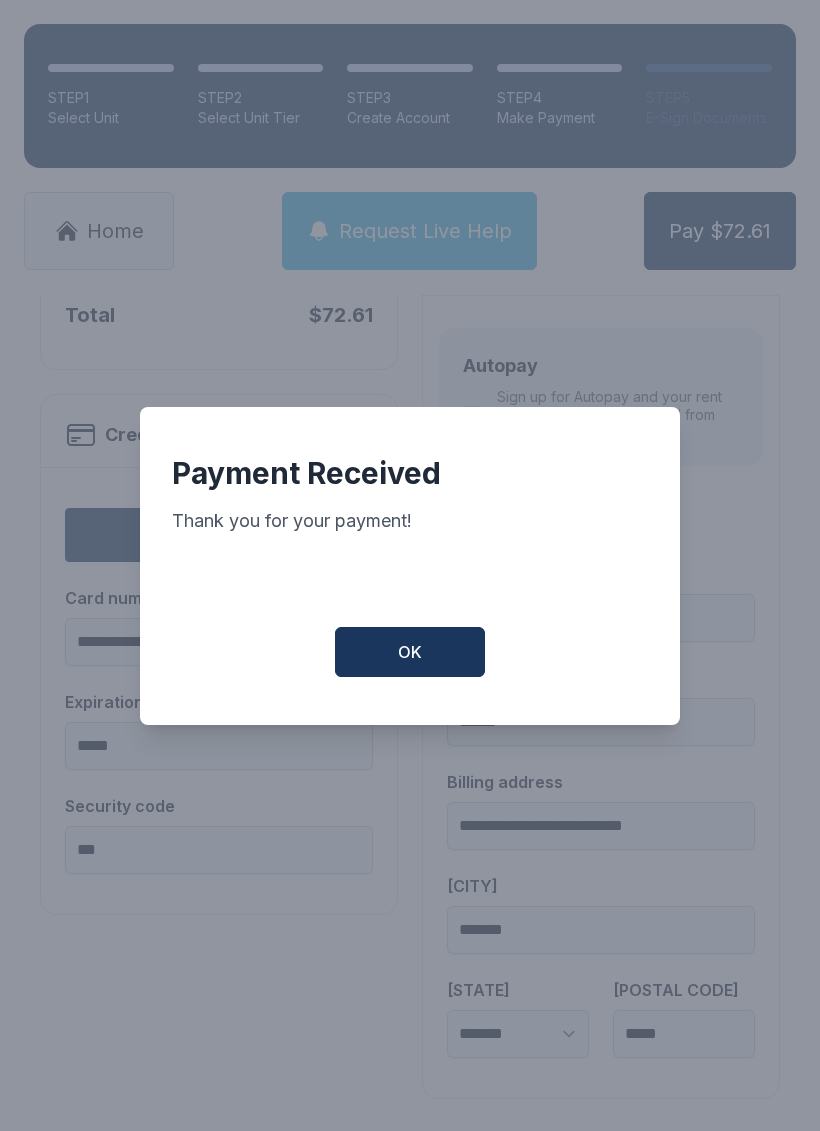 scroll, scrollTop: 218, scrollLeft: 0, axis: vertical 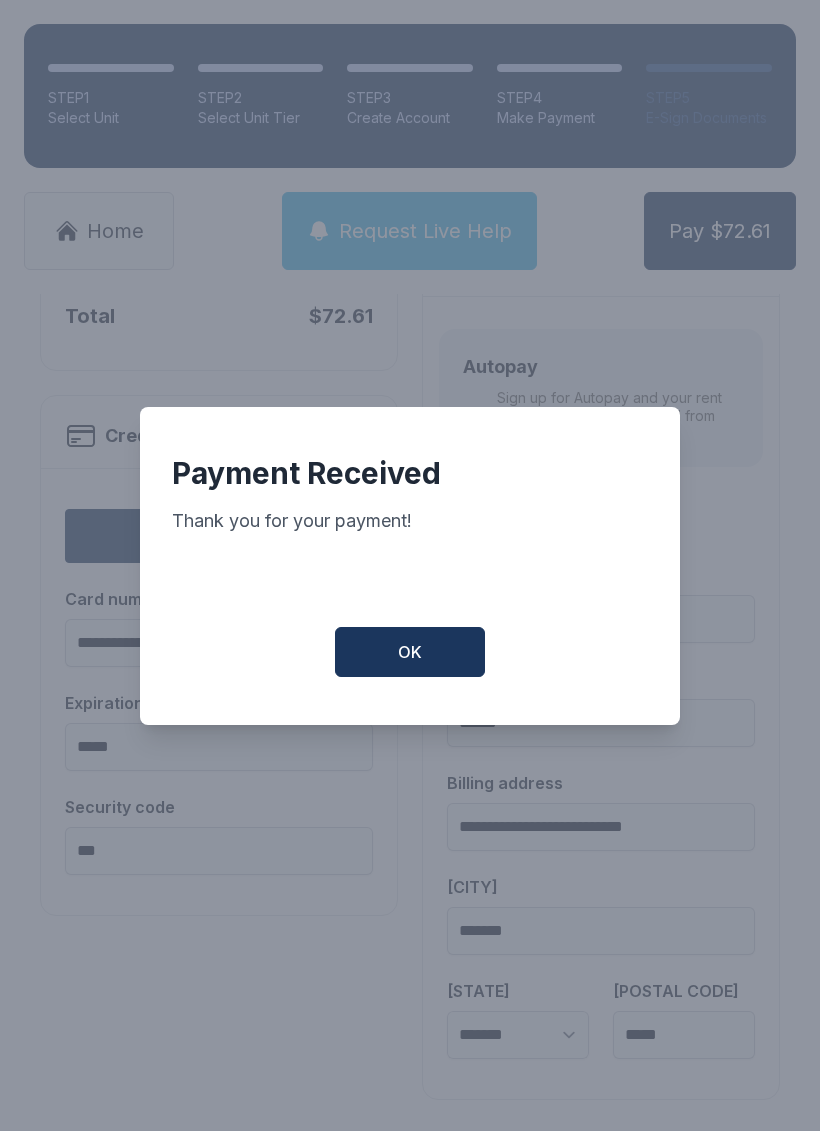click on "OK" at bounding box center [410, 652] 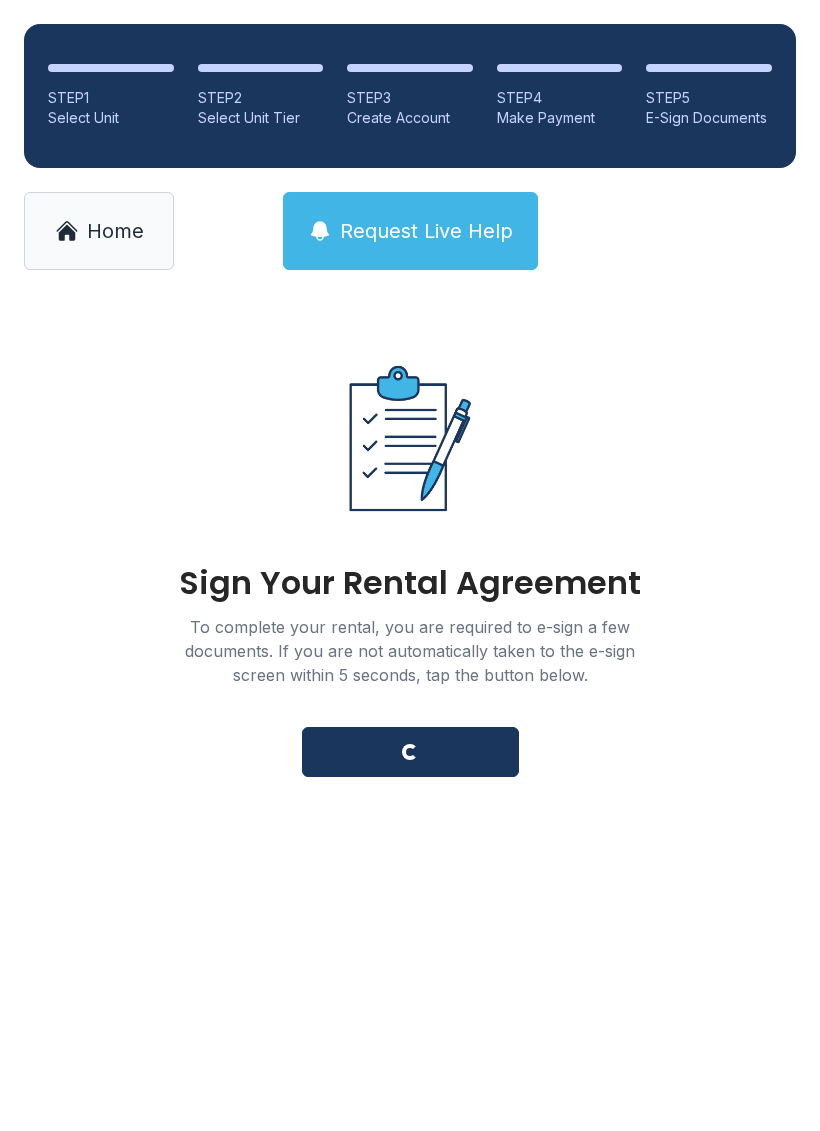 scroll, scrollTop: 0, scrollLeft: 0, axis: both 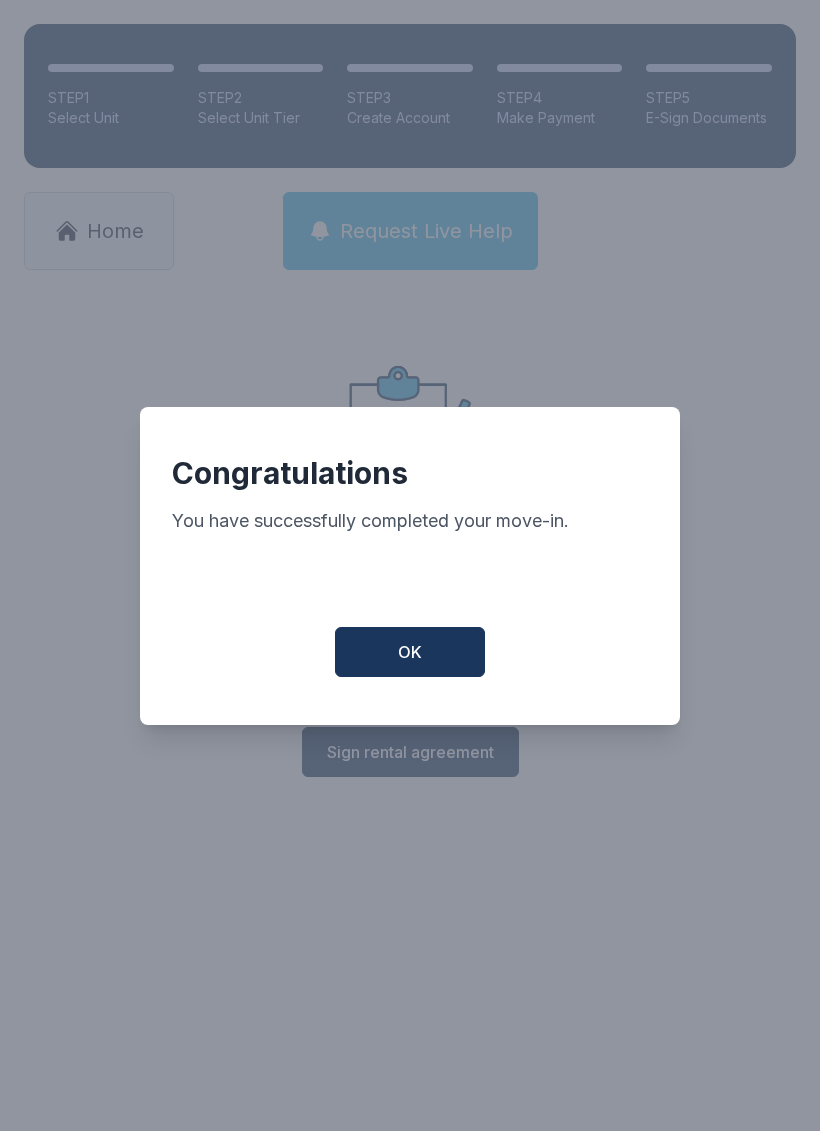 click on "OK" at bounding box center [410, 652] 